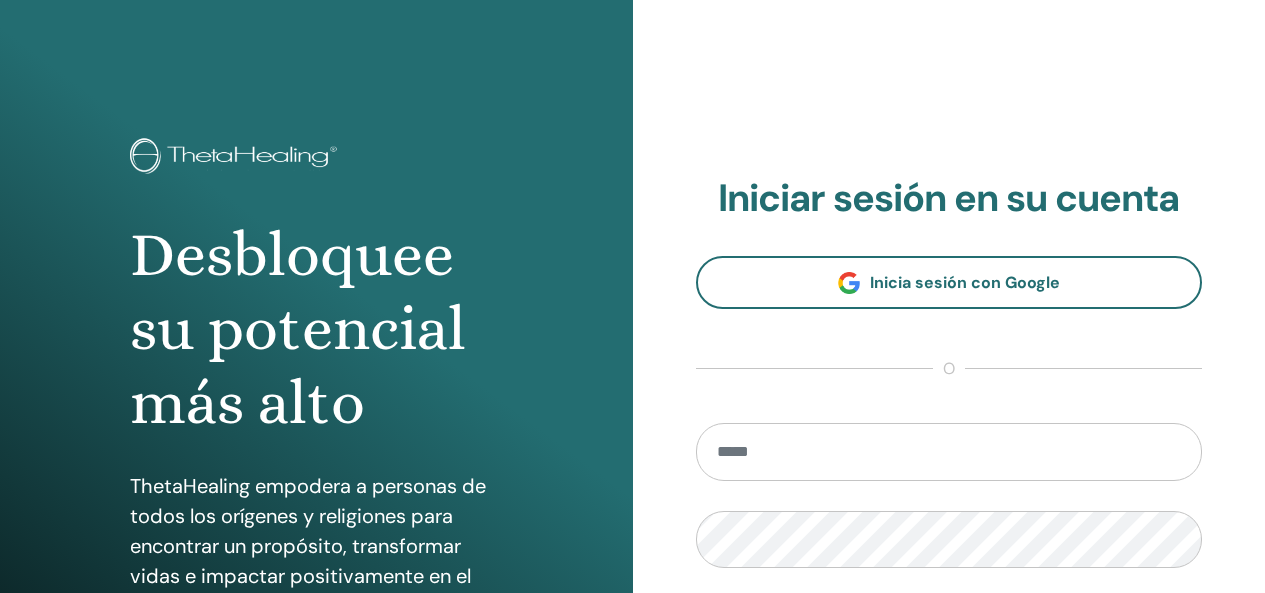 scroll, scrollTop: 0, scrollLeft: 0, axis: both 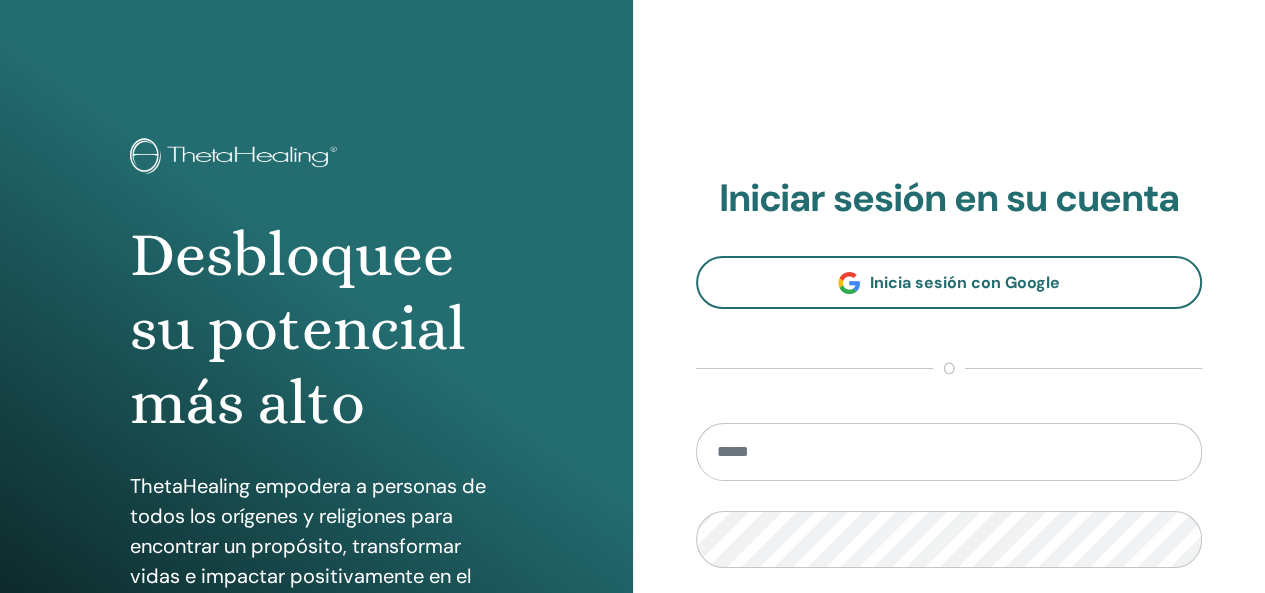 type on "**********" 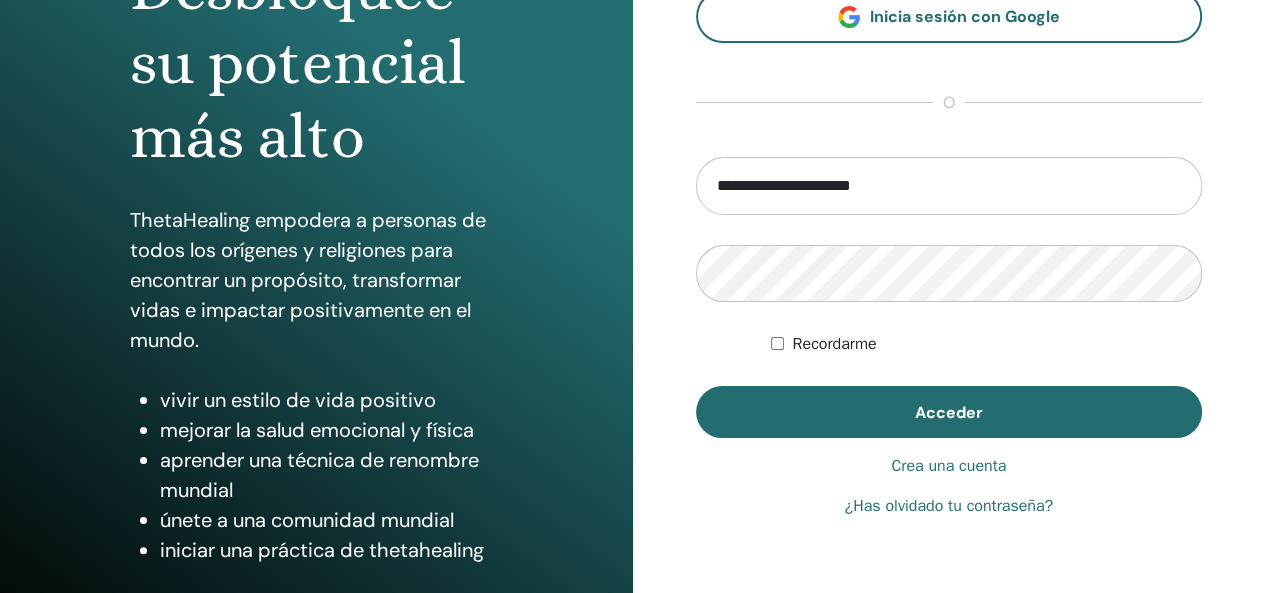 scroll, scrollTop: 309, scrollLeft: 0, axis: vertical 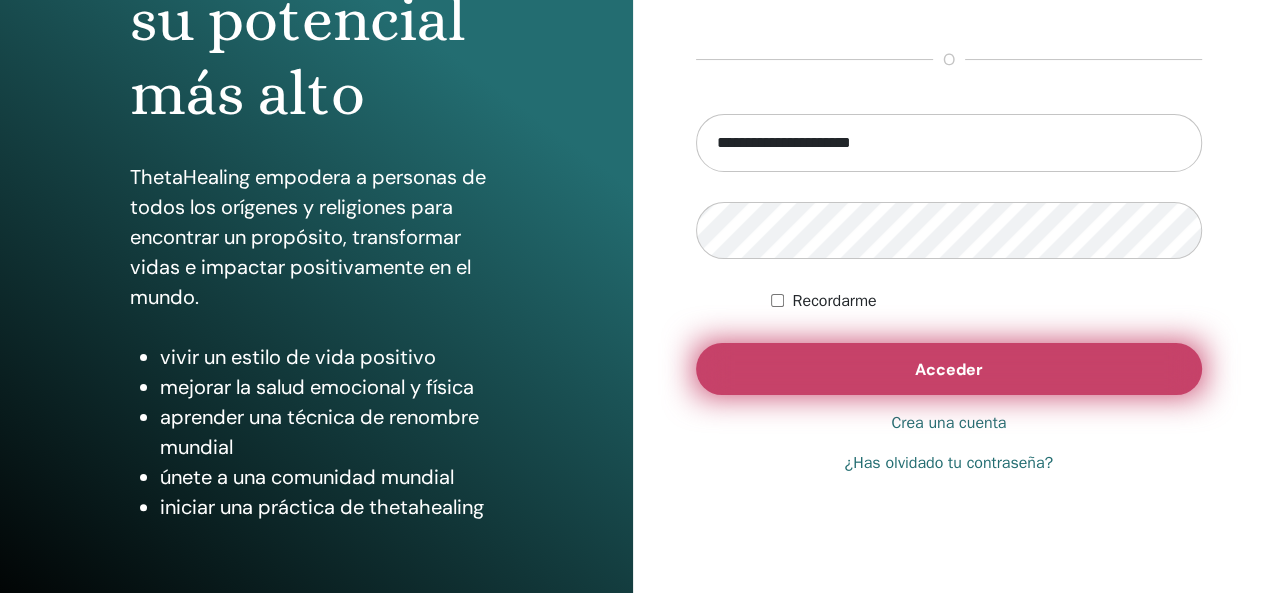 click on "Acceder" at bounding box center (949, 369) 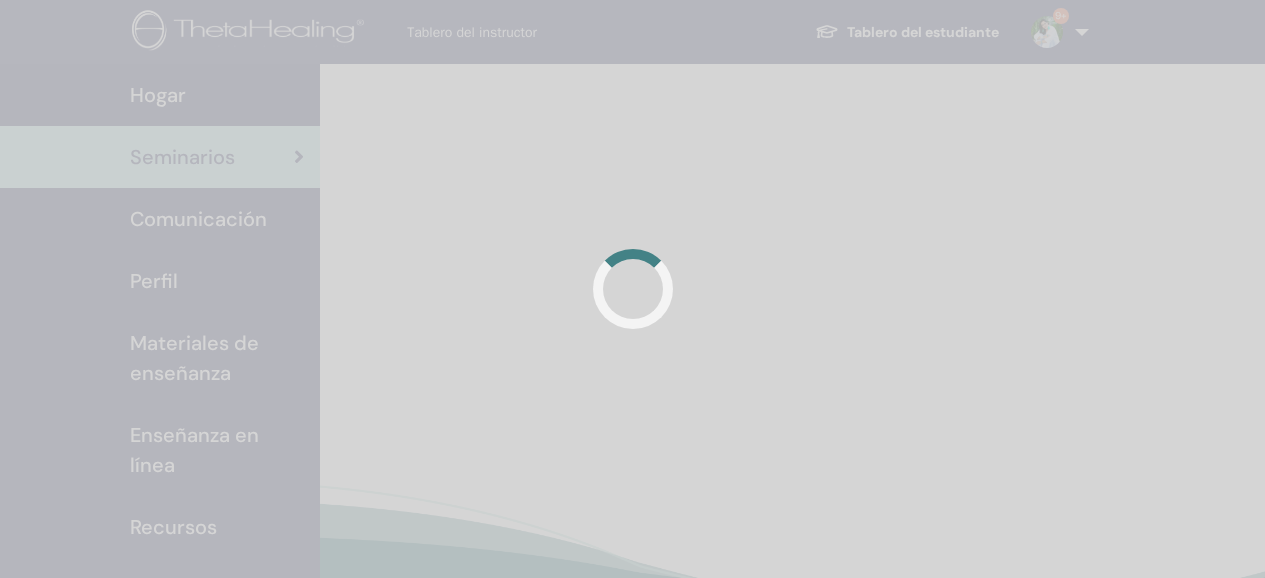scroll, scrollTop: 0, scrollLeft: 0, axis: both 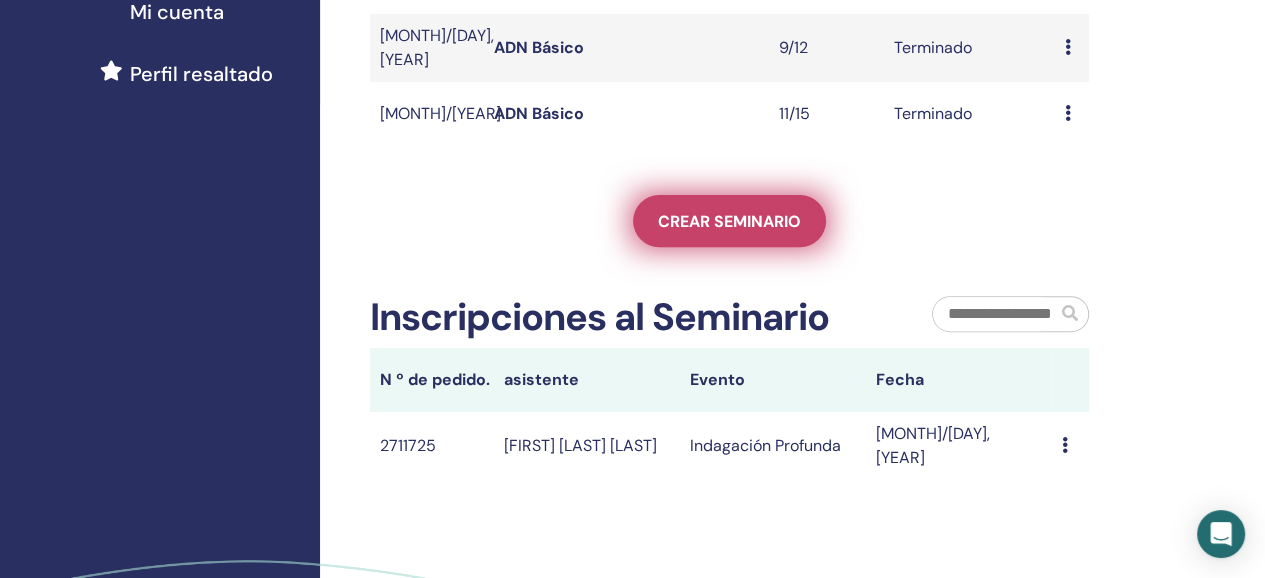 click on "Crear seminario" at bounding box center [729, 221] 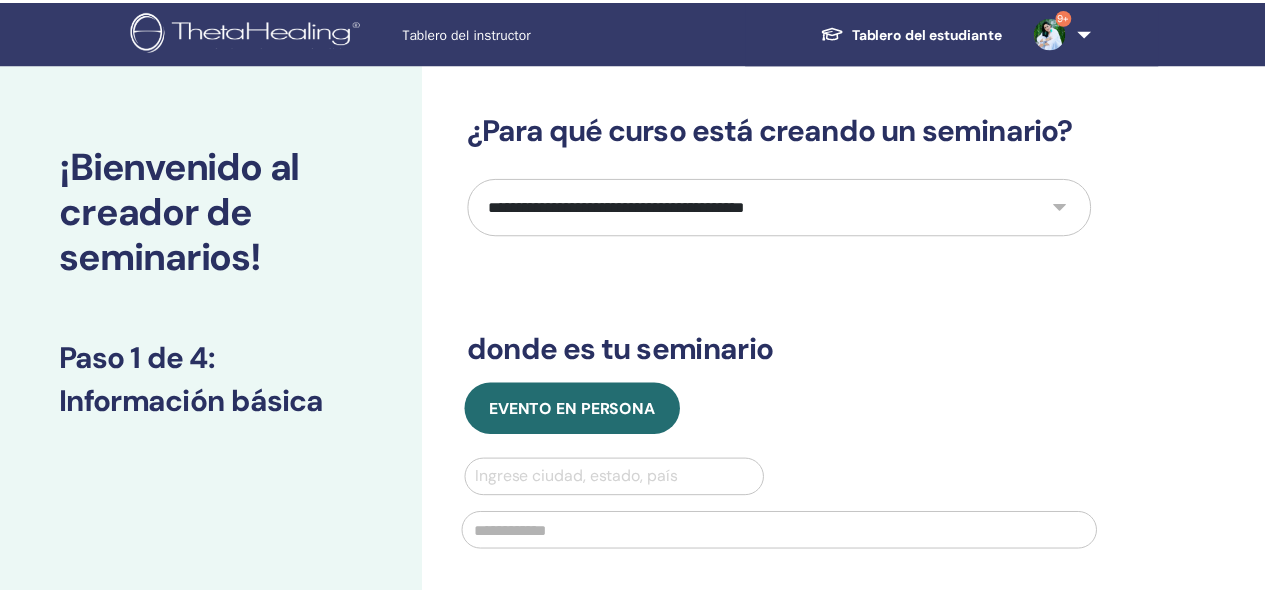 scroll, scrollTop: 0, scrollLeft: 0, axis: both 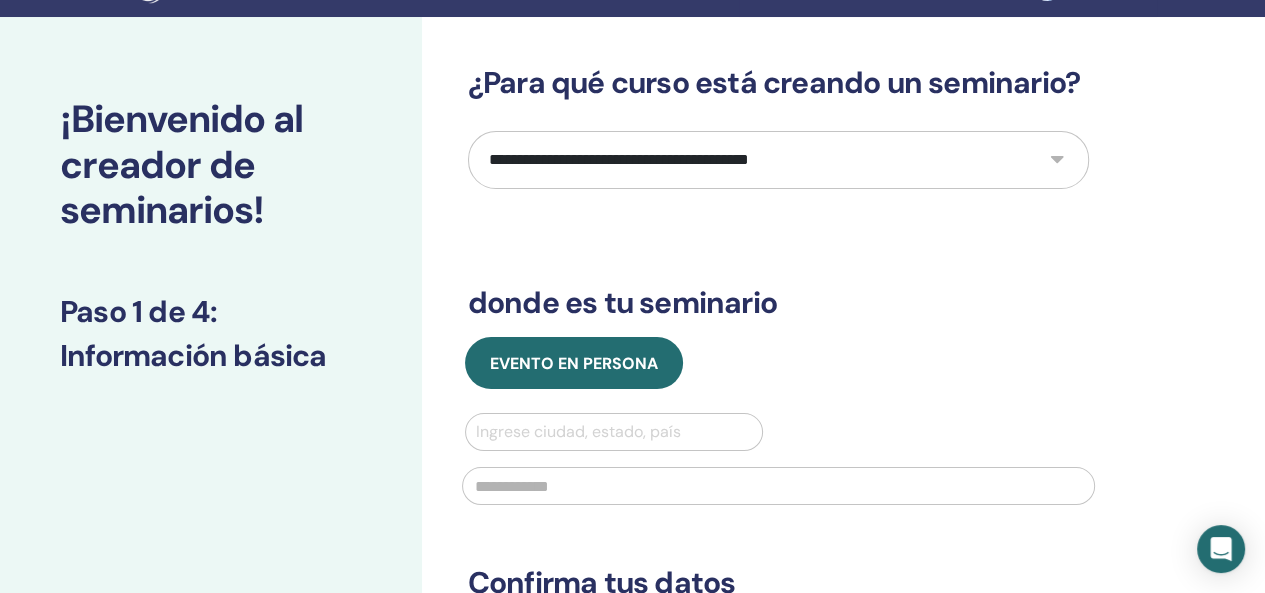 click on "**********" at bounding box center [778, 160] 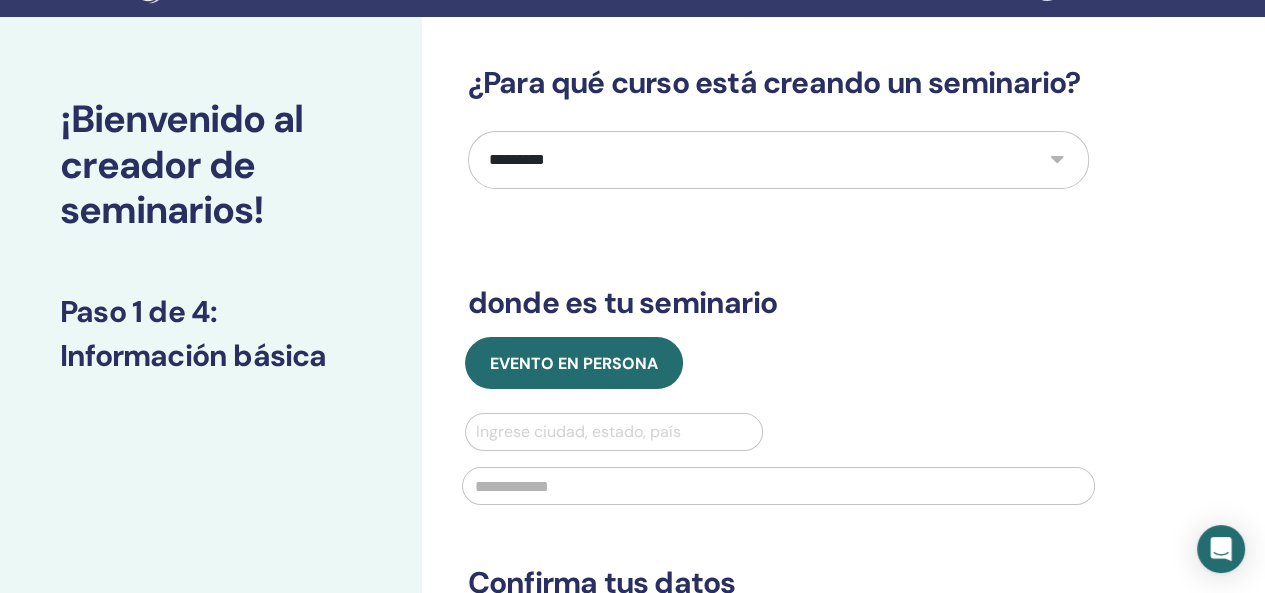 click on "**********" at bounding box center (778, 160) 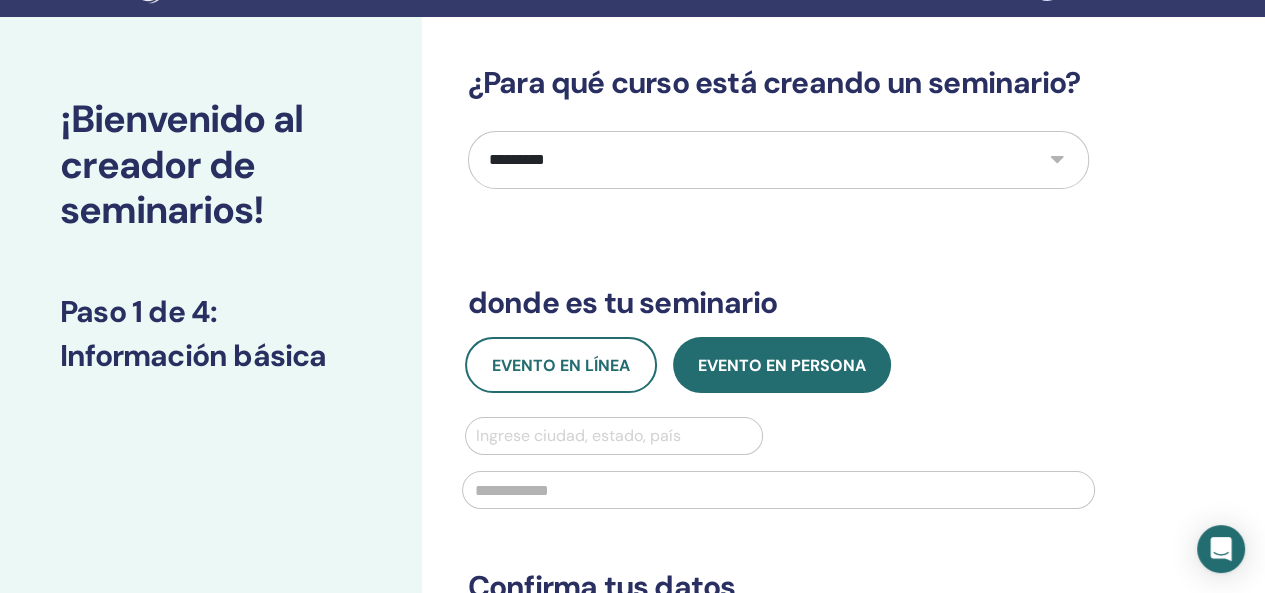 click on "**********" at bounding box center (778, 421) 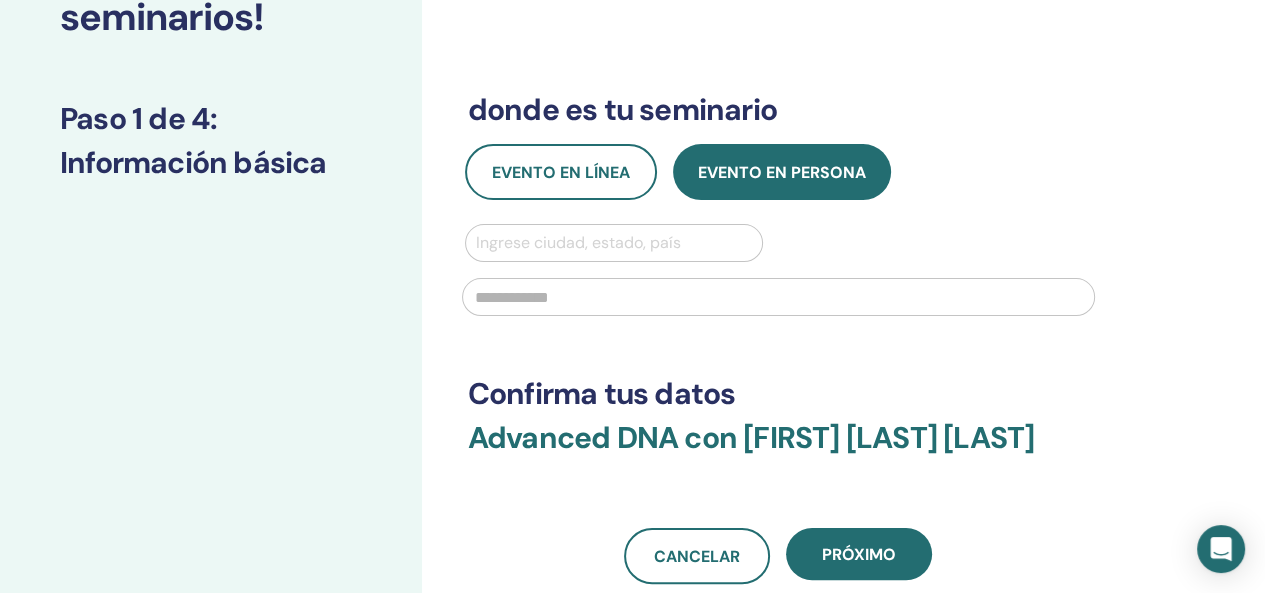 scroll, scrollTop: 242, scrollLeft: 0, axis: vertical 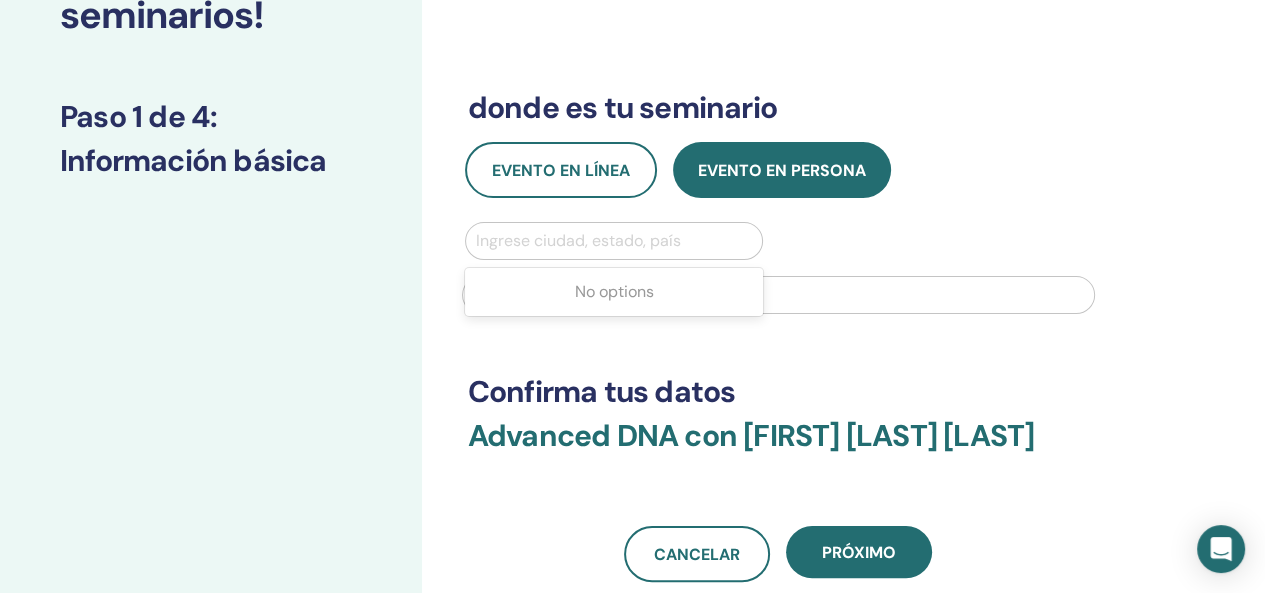 click at bounding box center [614, 241] 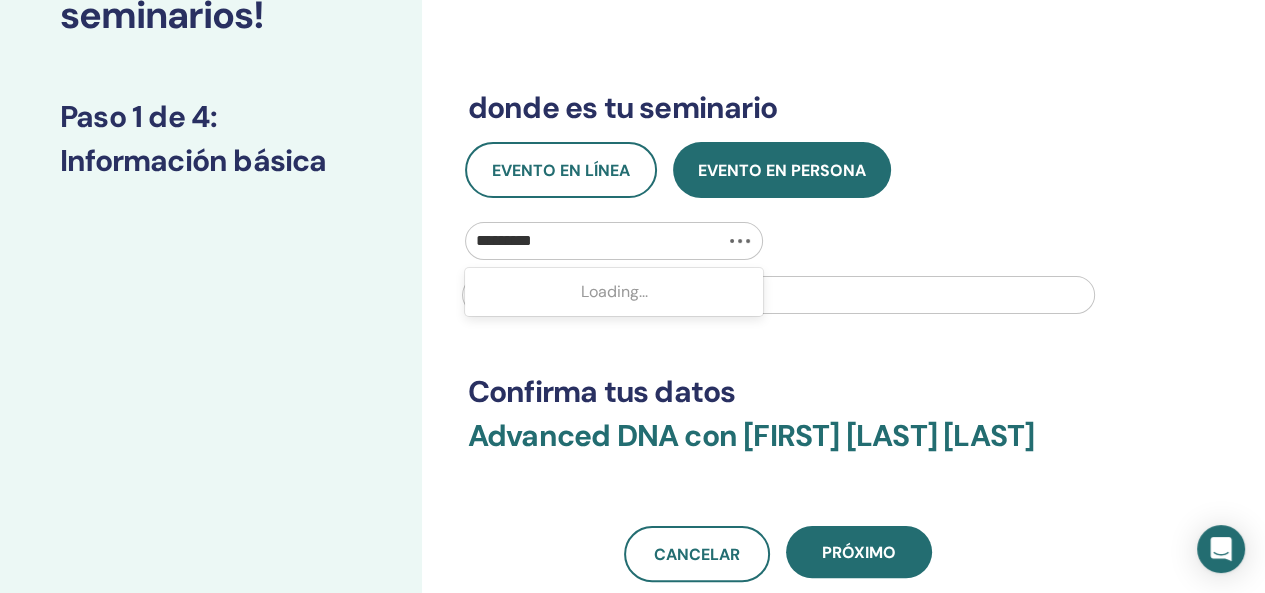 type on "*********" 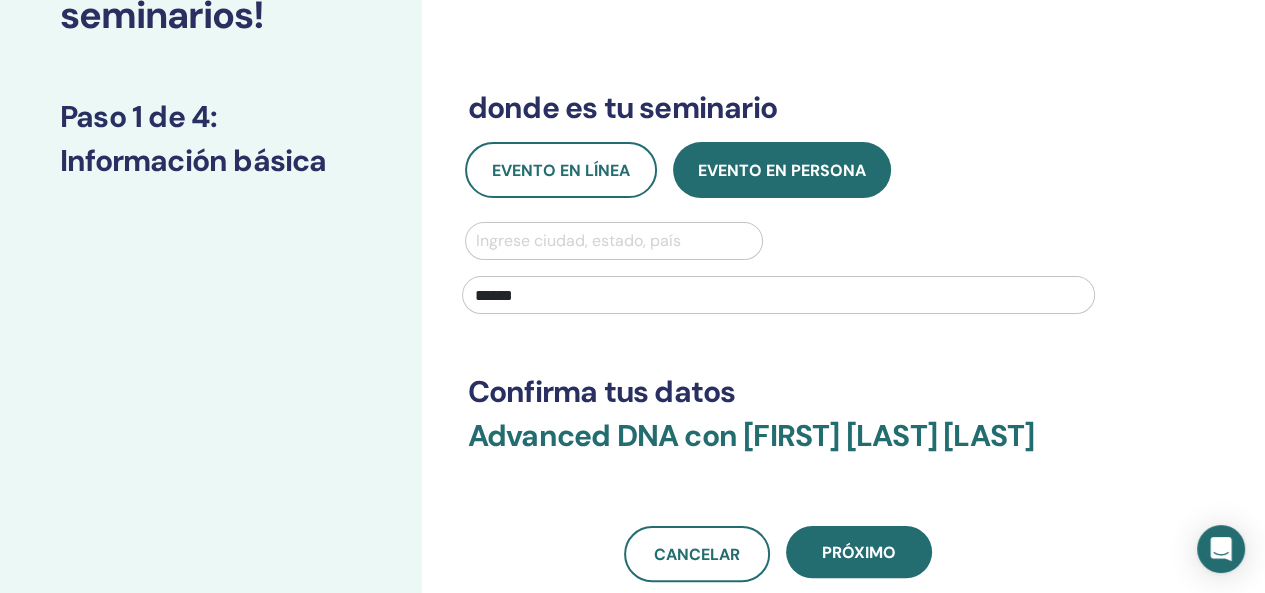 type on "**********" 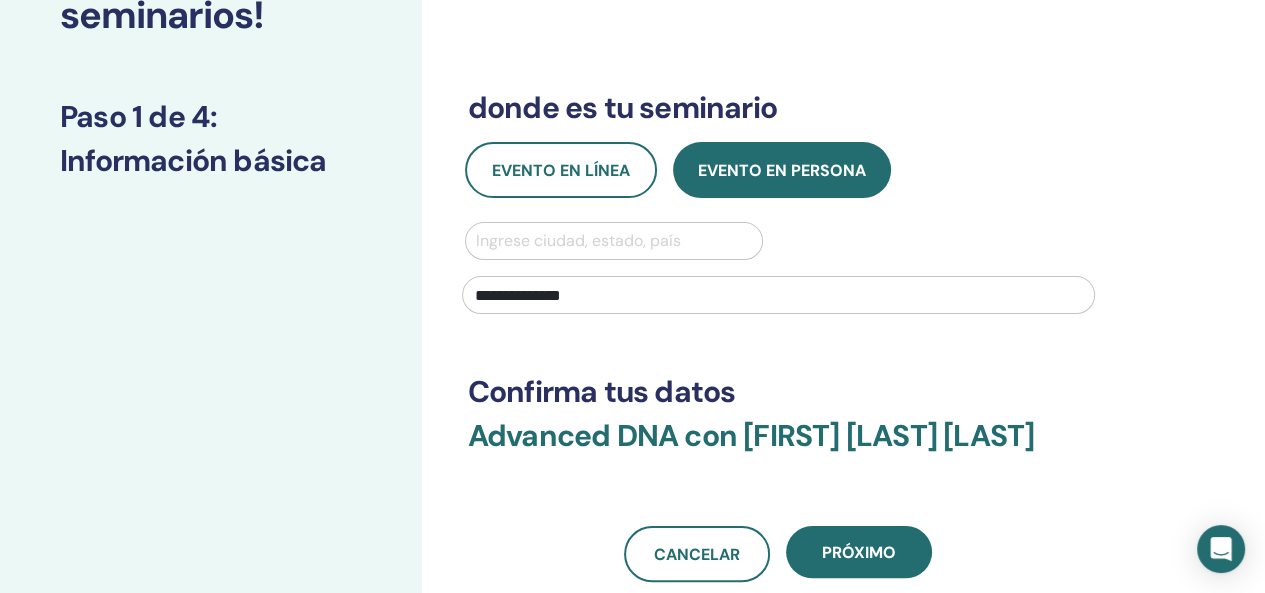type on "*********" 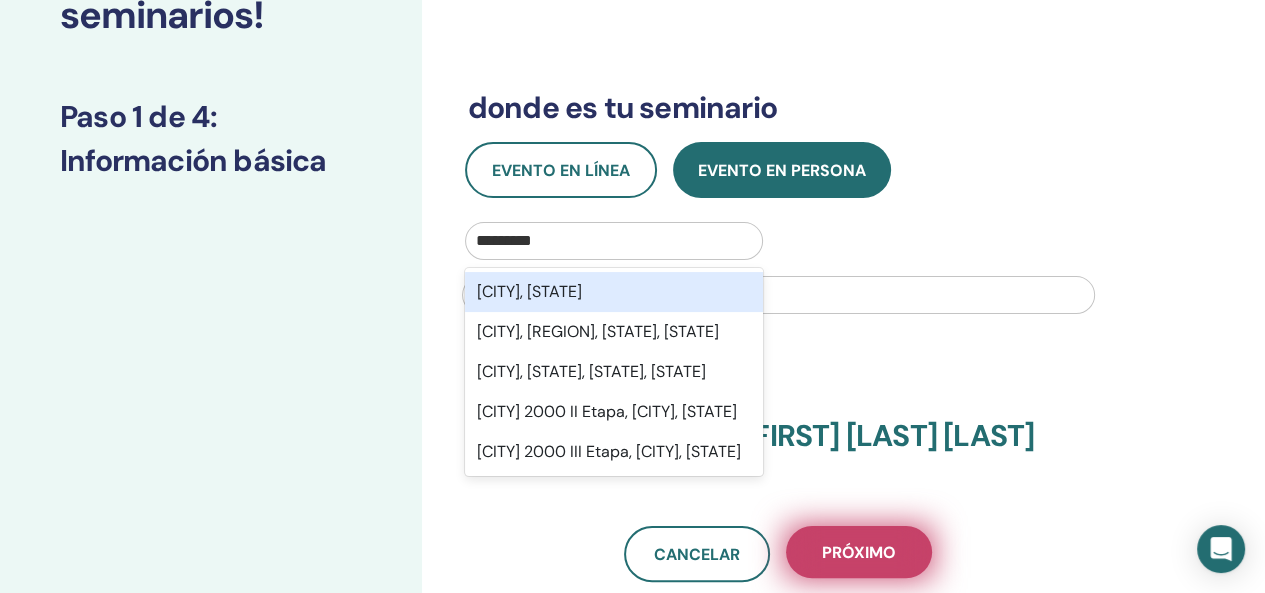 click on "próximo" at bounding box center (859, 552) 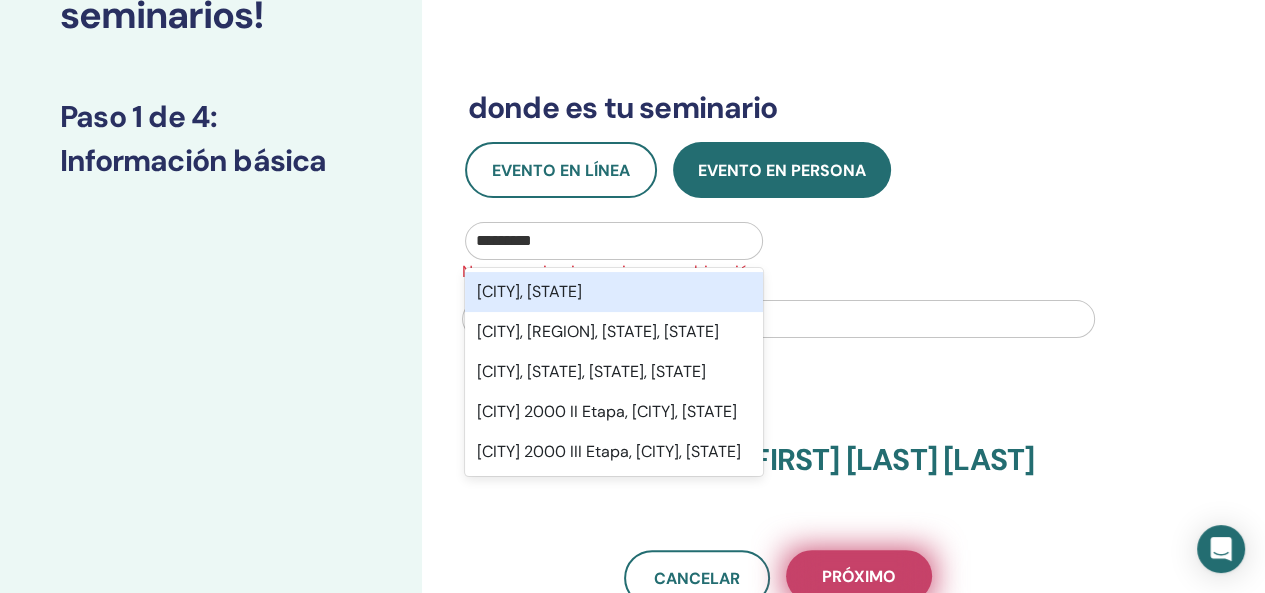 click on "próximo" at bounding box center (859, 576) 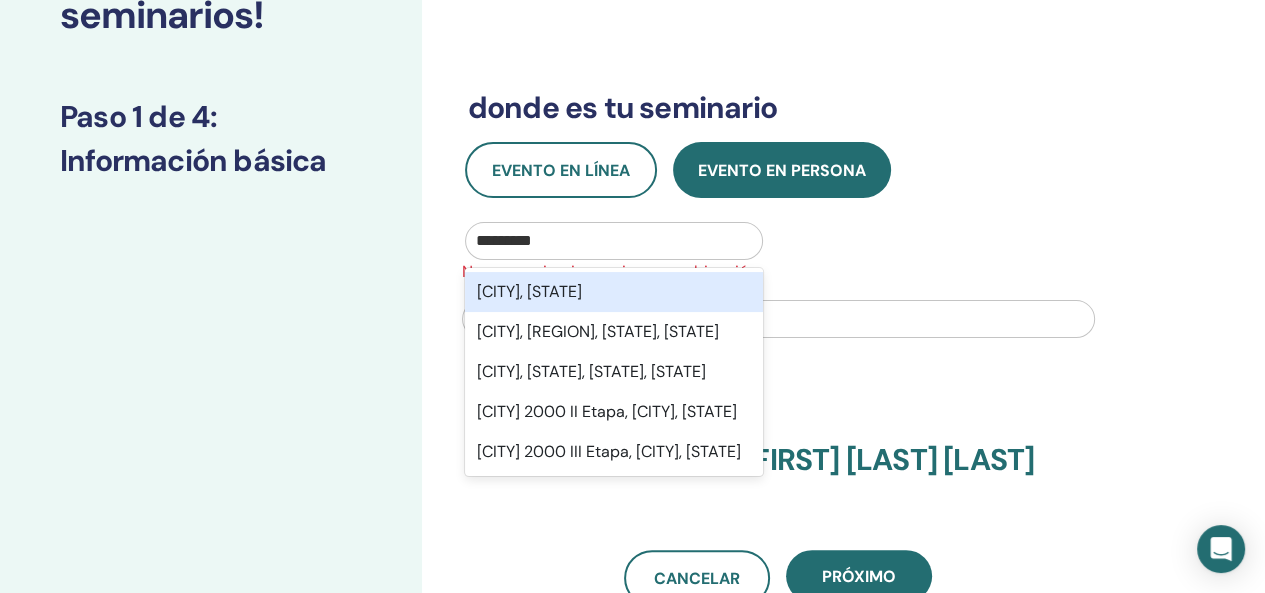 click on "**********" at bounding box center [778, 238] 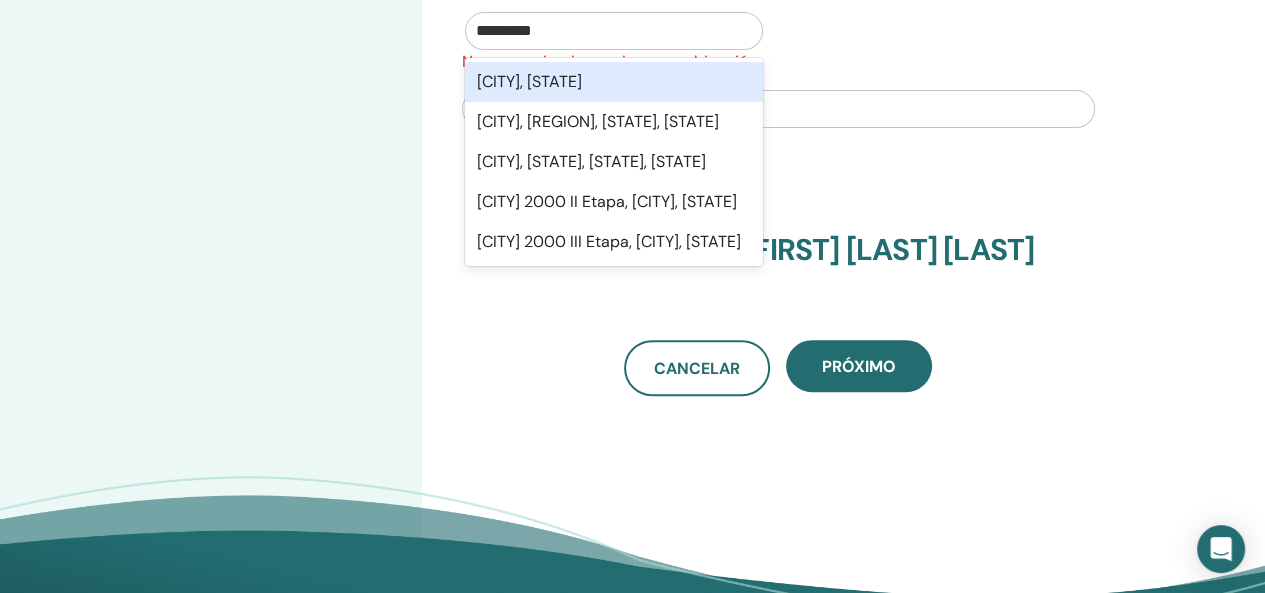 scroll, scrollTop: 477, scrollLeft: 0, axis: vertical 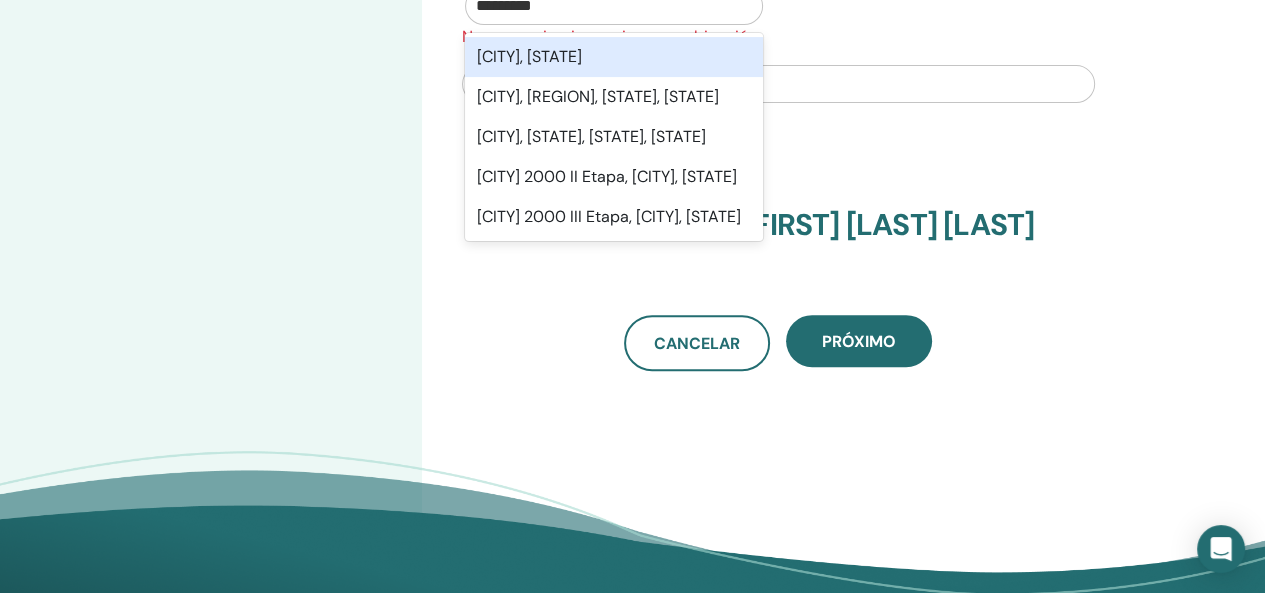 click on "**********" at bounding box center [843, 119] 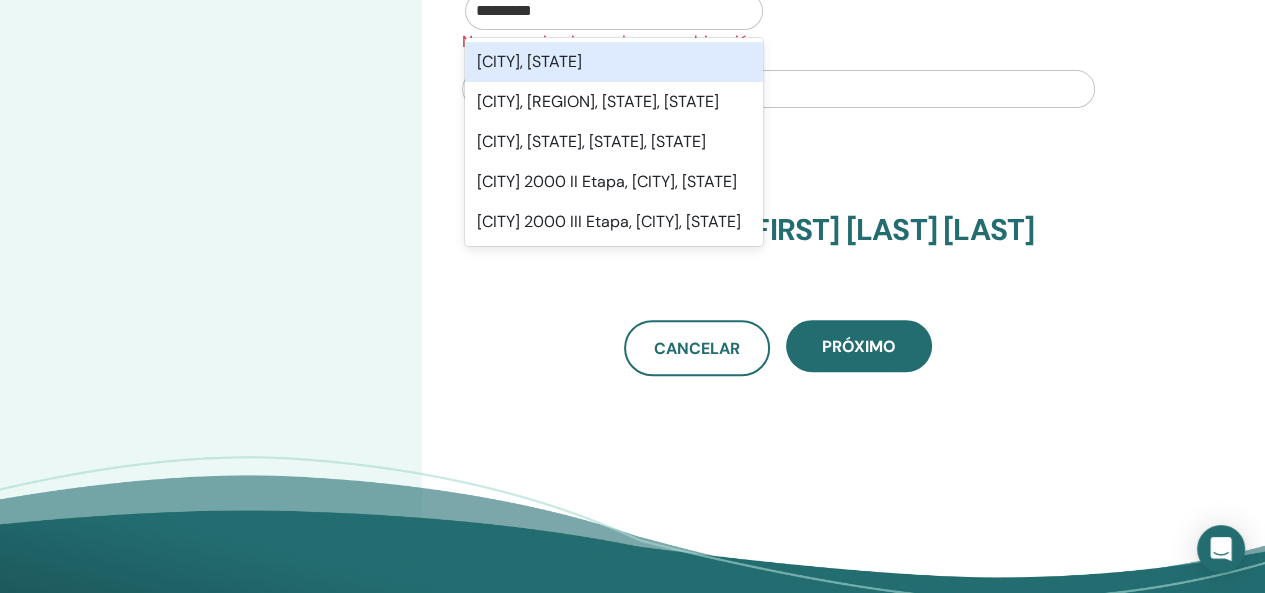 click on "Chihuahua, MEX" at bounding box center (614, 62) 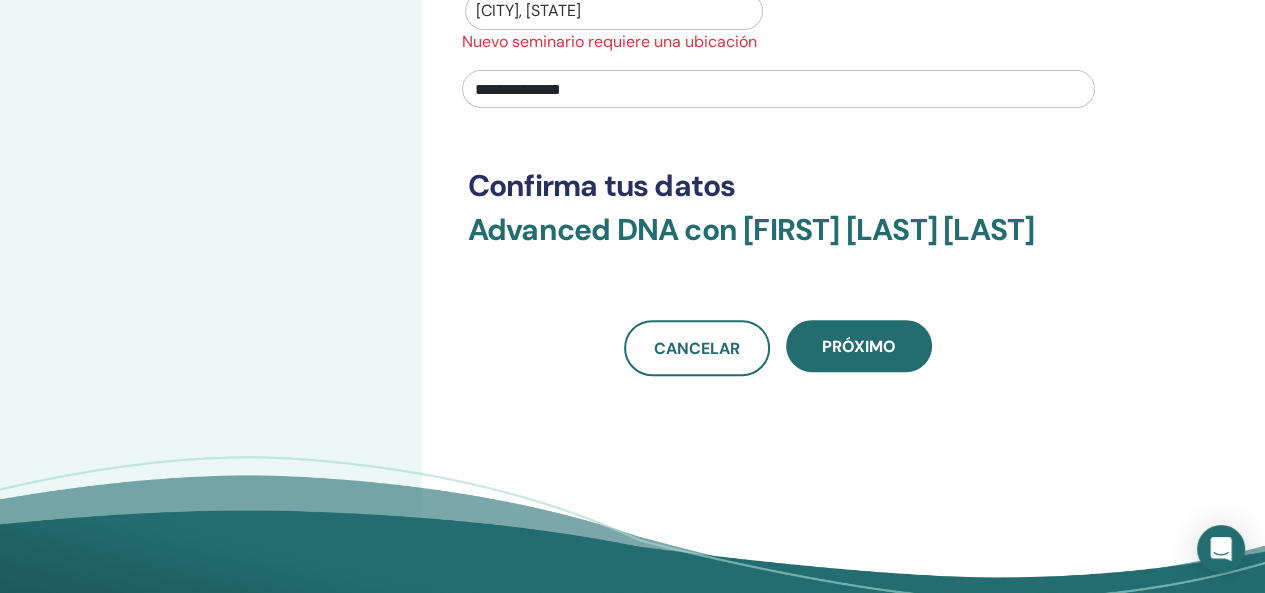 click on "**********" at bounding box center [778, 89] 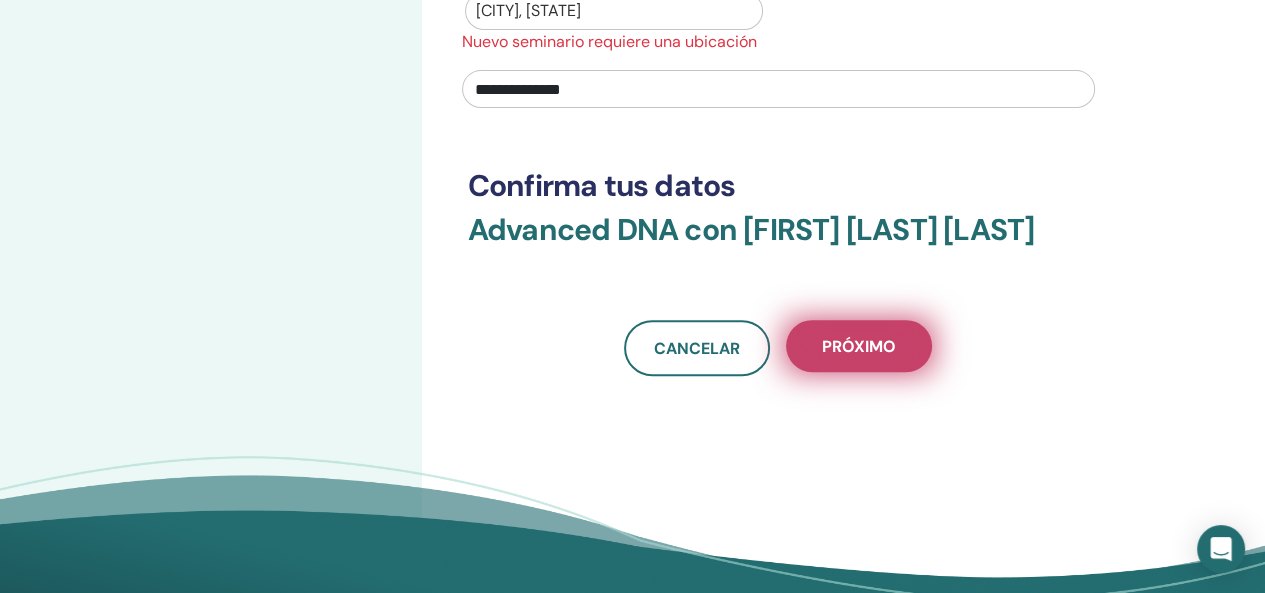 click on "próximo" at bounding box center [859, 346] 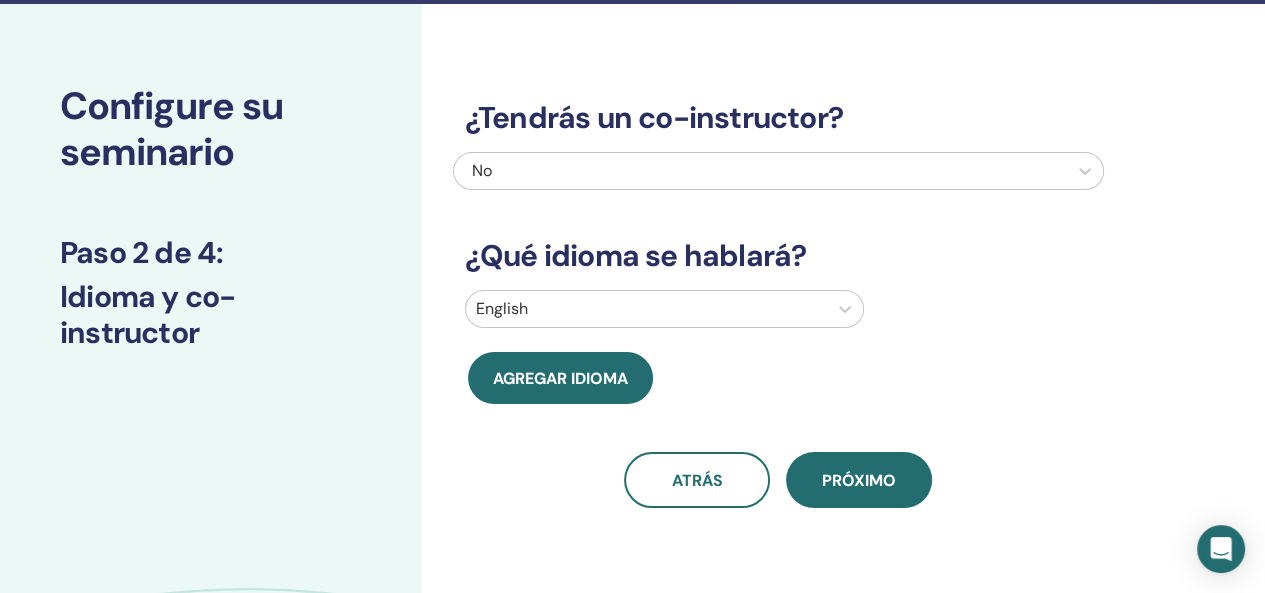 scroll, scrollTop: 0, scrollLeft: 0, axis: both 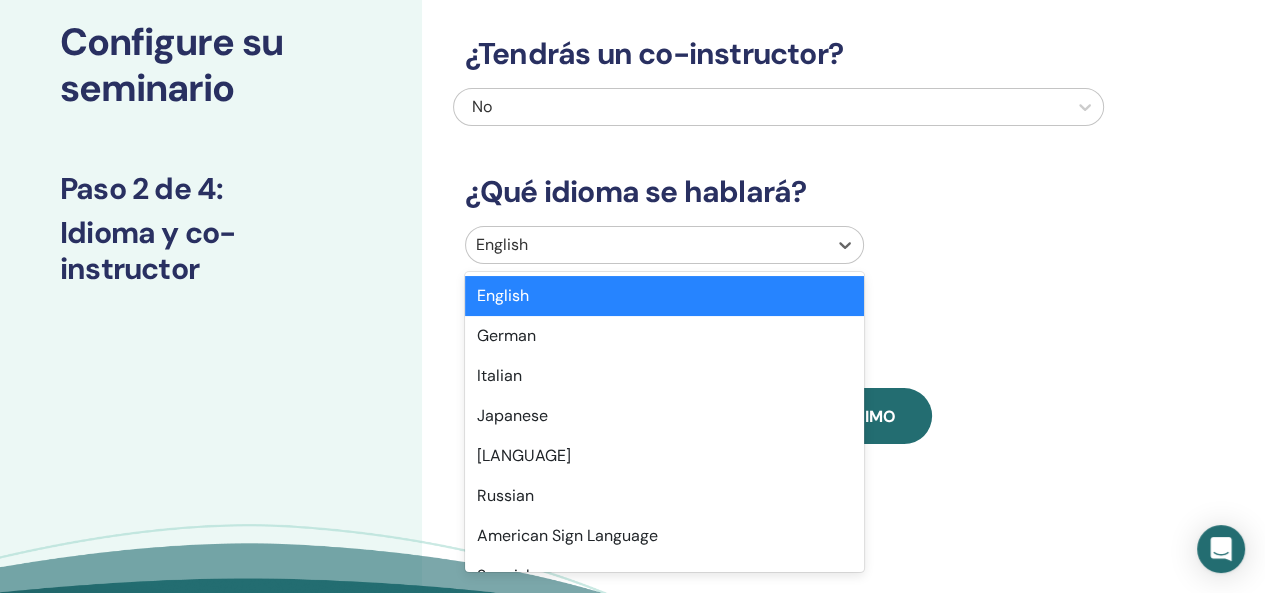 click on "English" at bounding box center (646, 245) 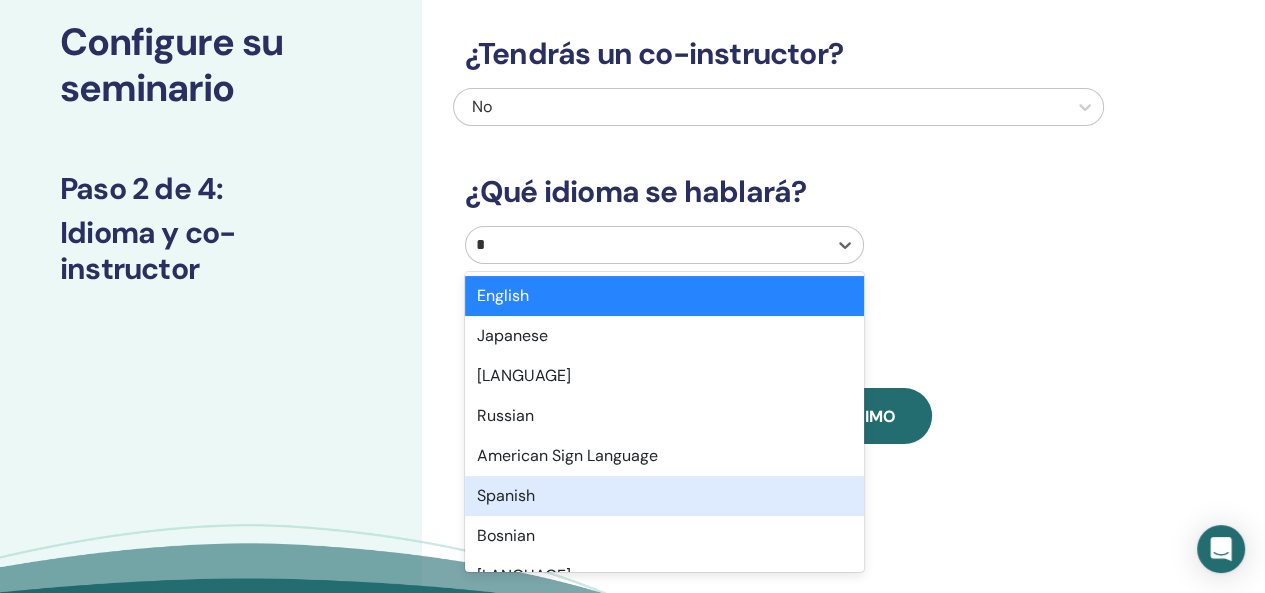 click on "Spanish" at bounding box center (664, 496) 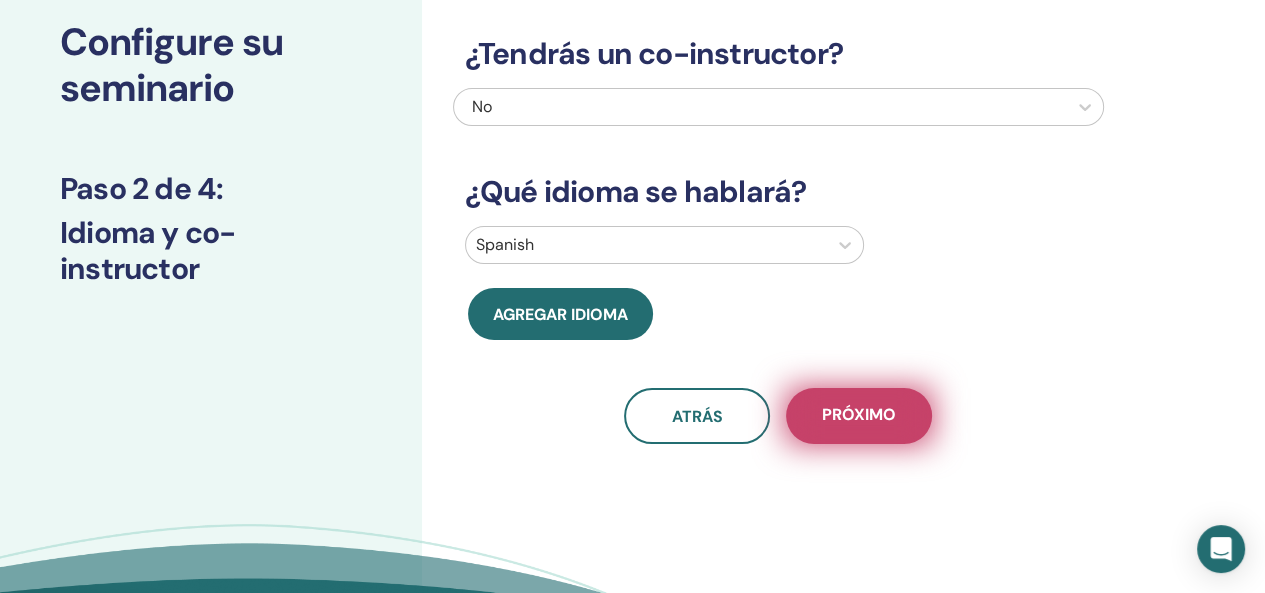click on "próximo" at bounding box center [859, 416] 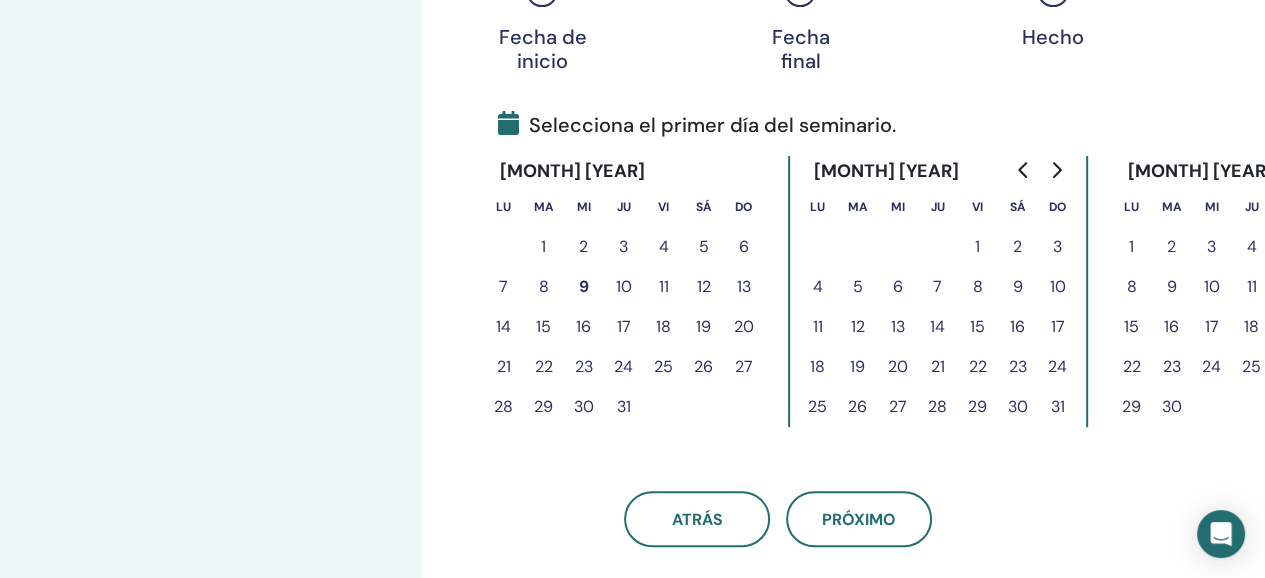 scroll, scrollTop: 392, scrollLeft: 0, axis: vertical 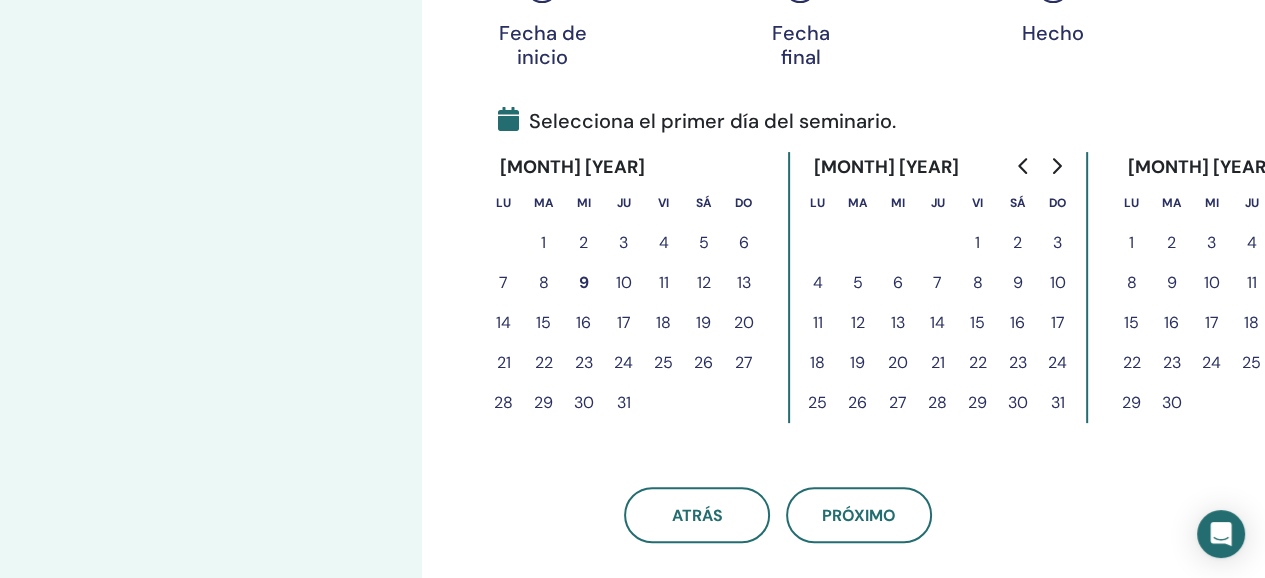 click on "8" at bounding box center (978, 243) 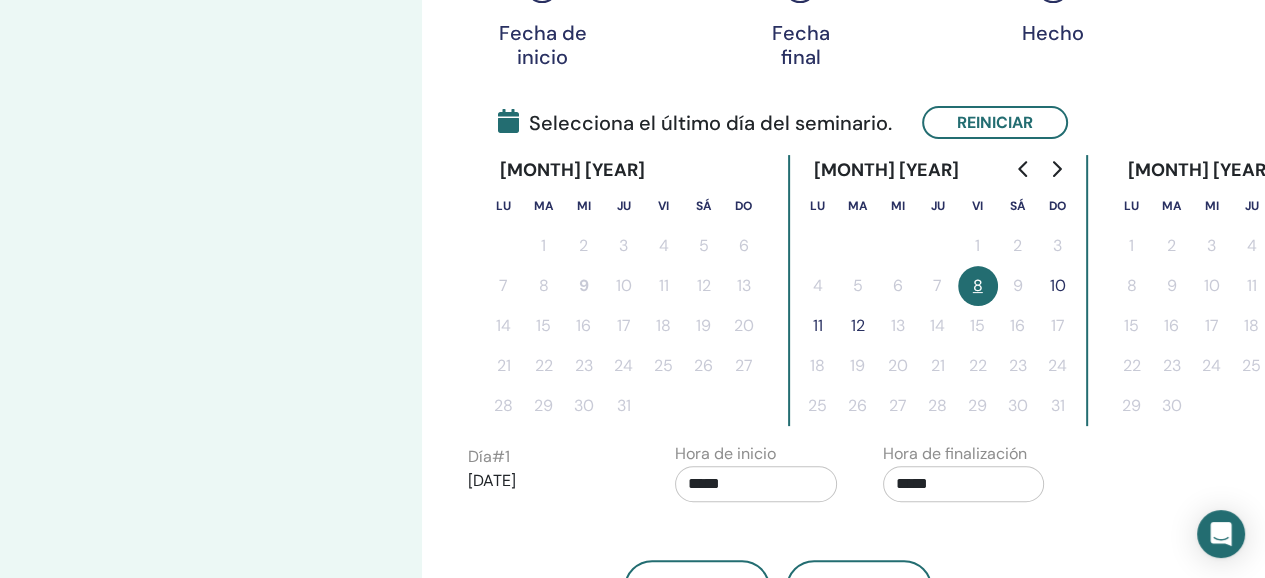 click on "10" at bounding box center (978, 246) 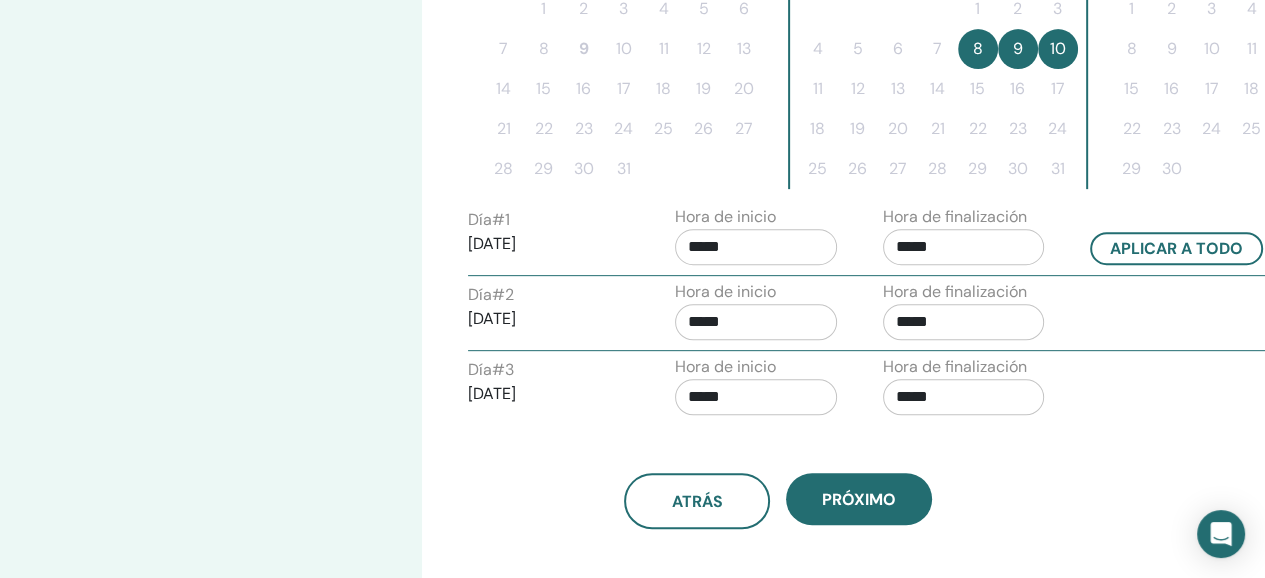 scroll, scrollTop: 660, scrollLeft: 0, axis: vertical 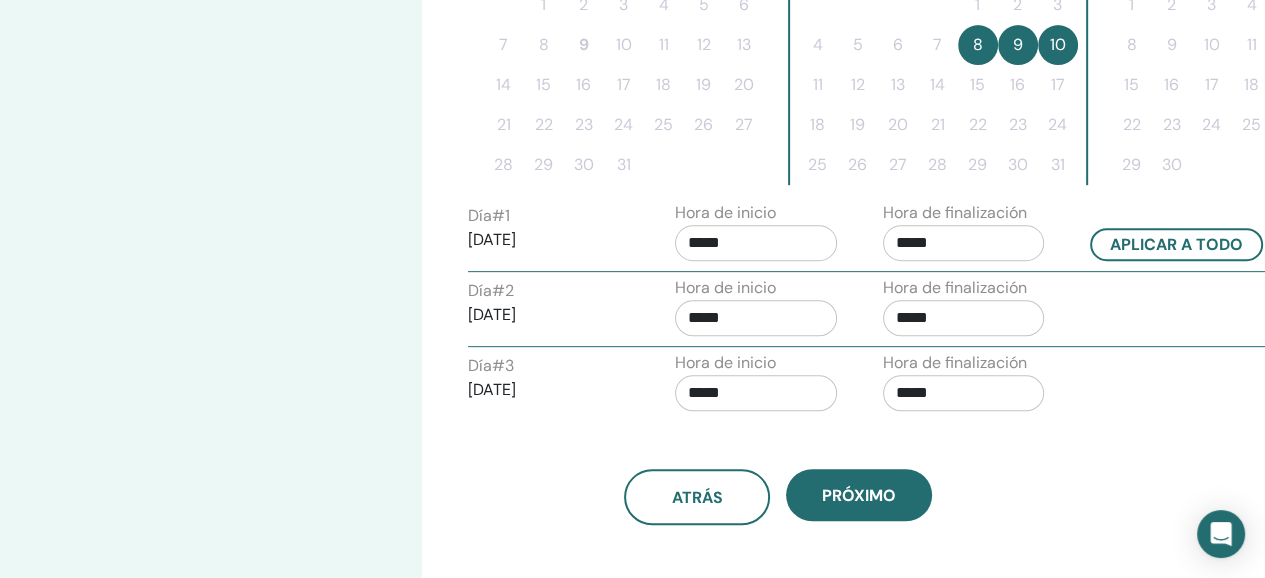 click on "*****" at bounding box center [756, 243] 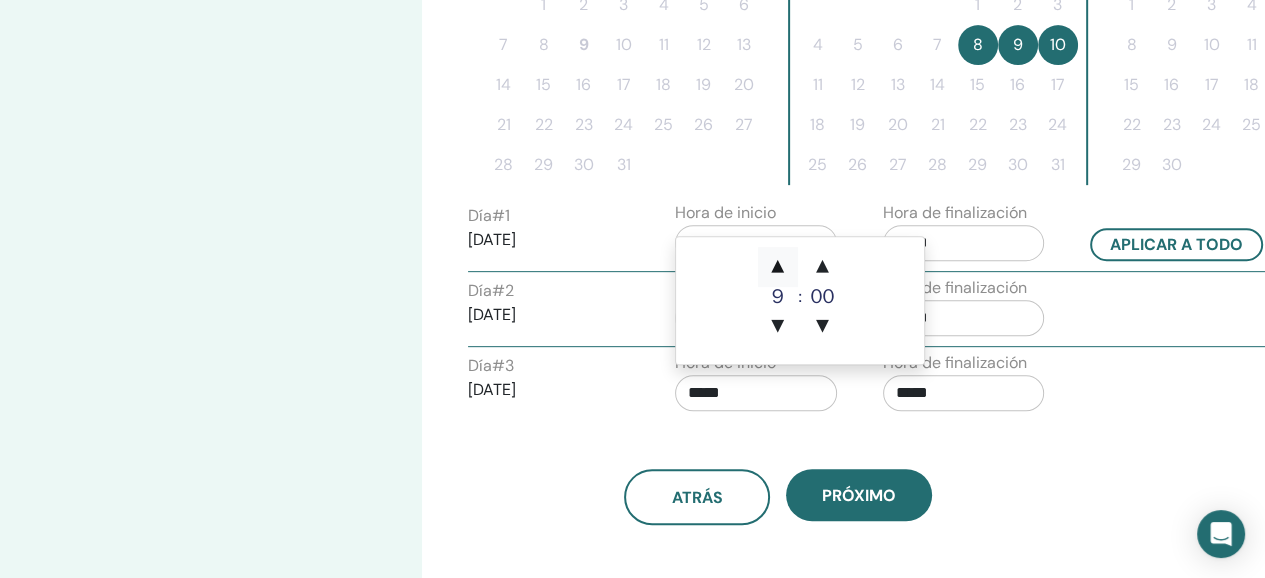 click on "▲" at bounding box center (778, 267) 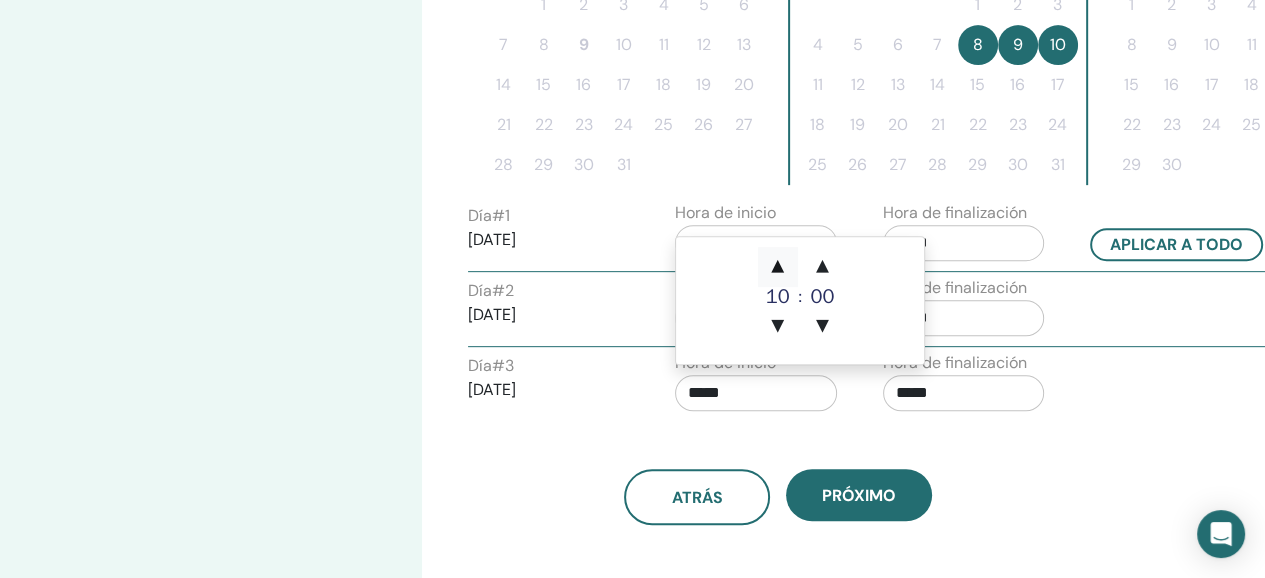 click on "▲" at bounding box center (778, 267) 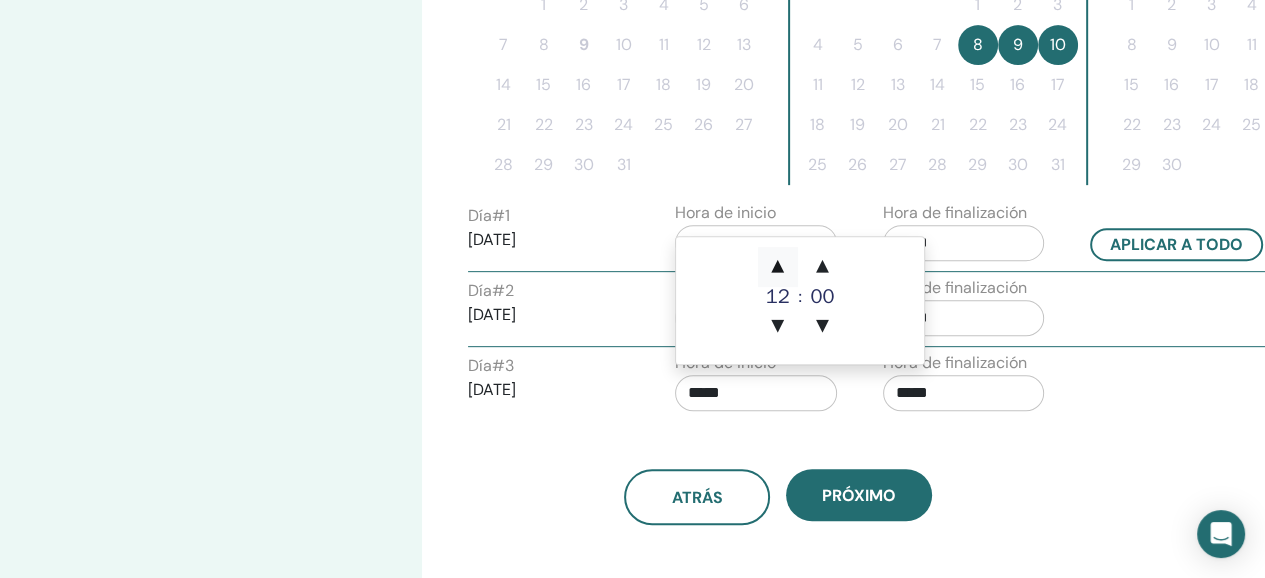 click on "▲" at bounding box center [778, 267] 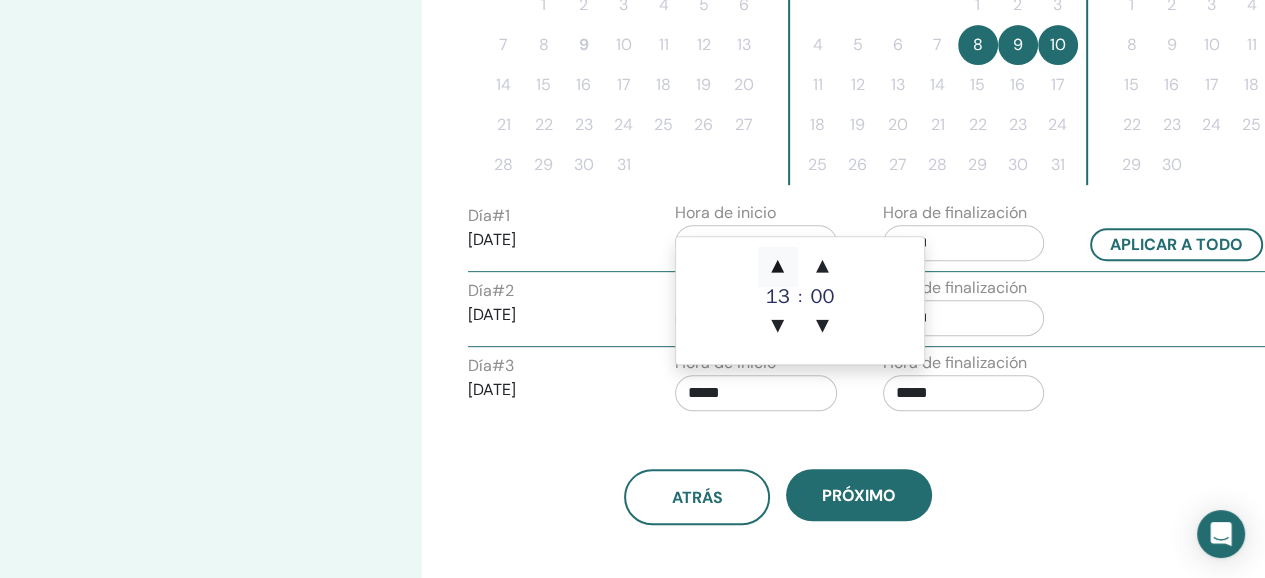 click on "▲" at bounding box center [778, 267] 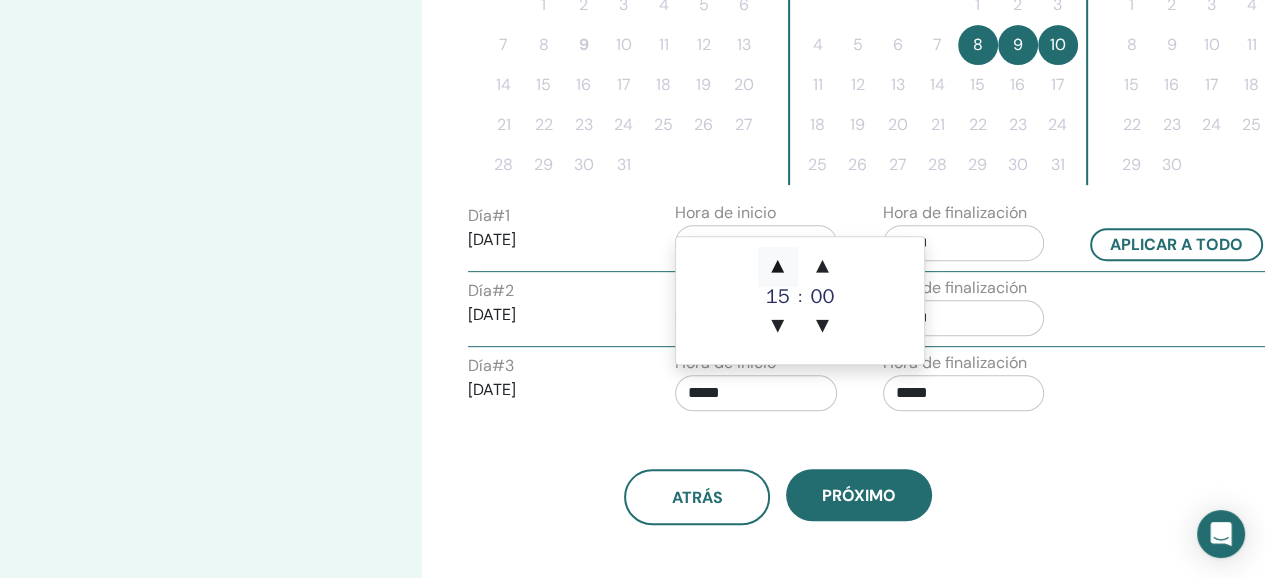 click on "▲" at bounding box center (778, 267) 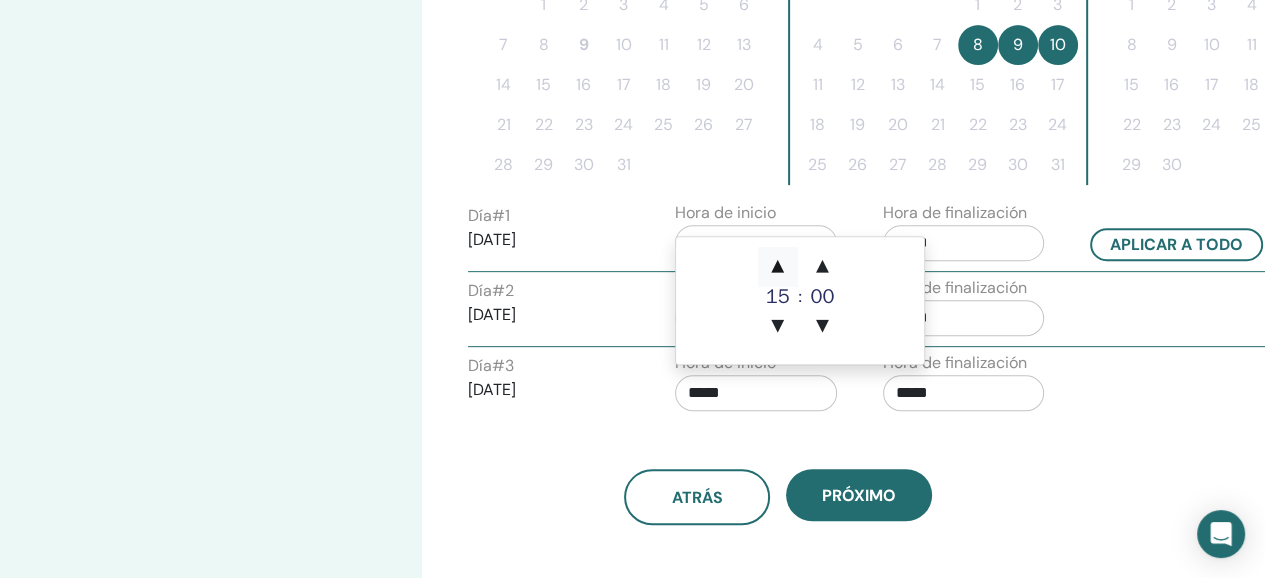 click on "▲" at bounding box center [778, 267] 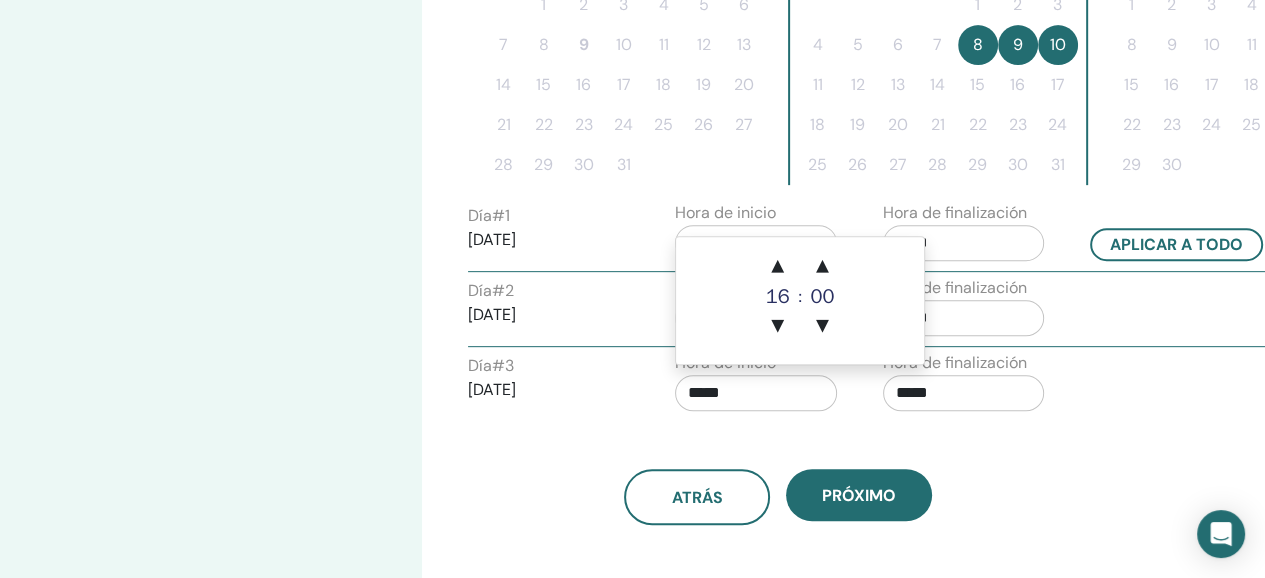 click on "*****" at bounding box center [756, 243] 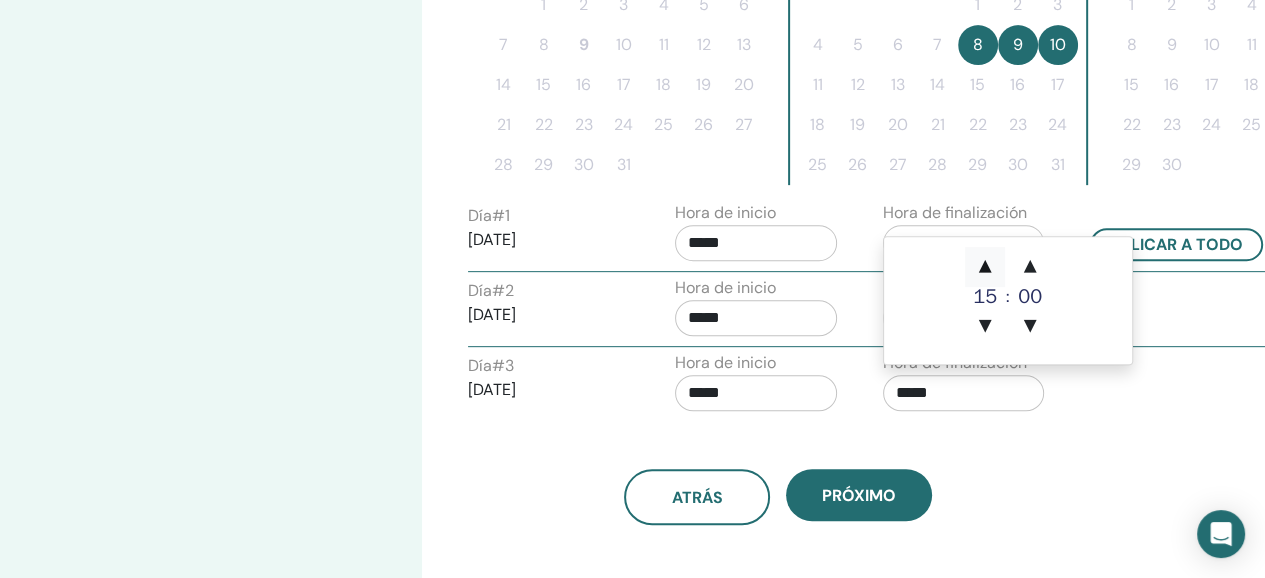 click on "▲" at bounding box center [985, 267] 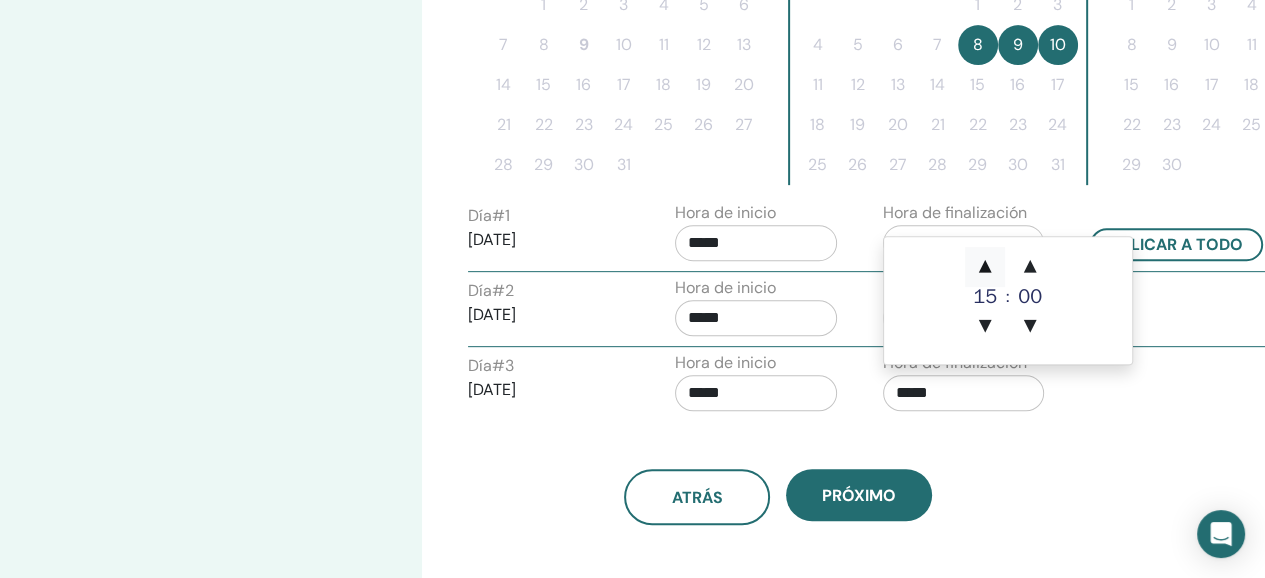 click on "▲" at bounding box center (985, 267) 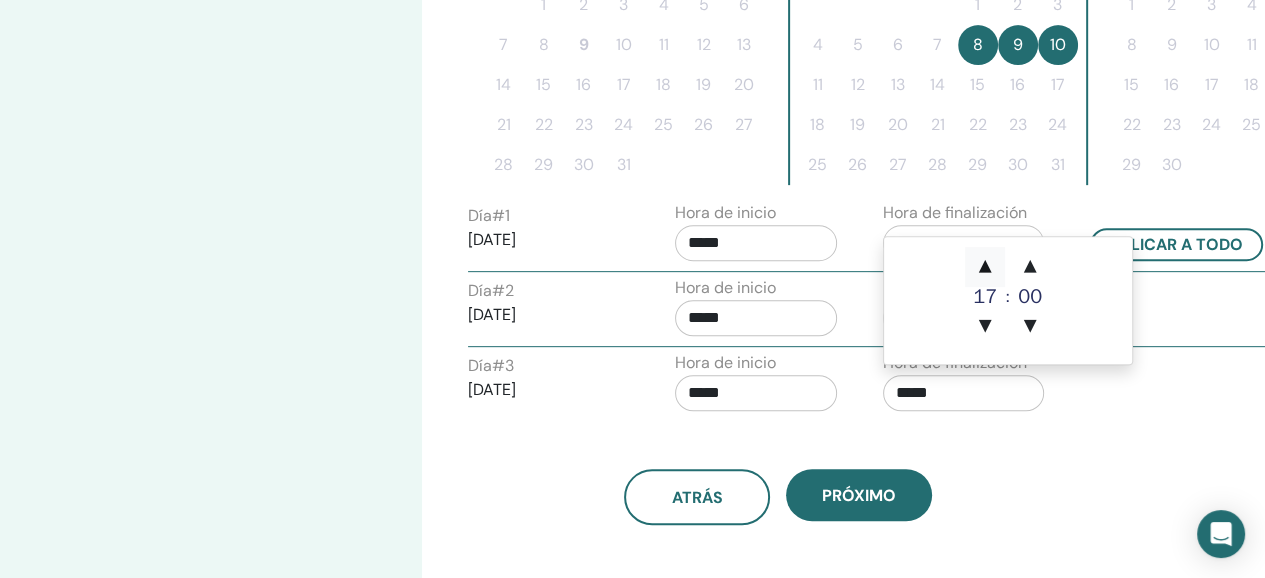 click on "▲" at bounding box center [985, 267] 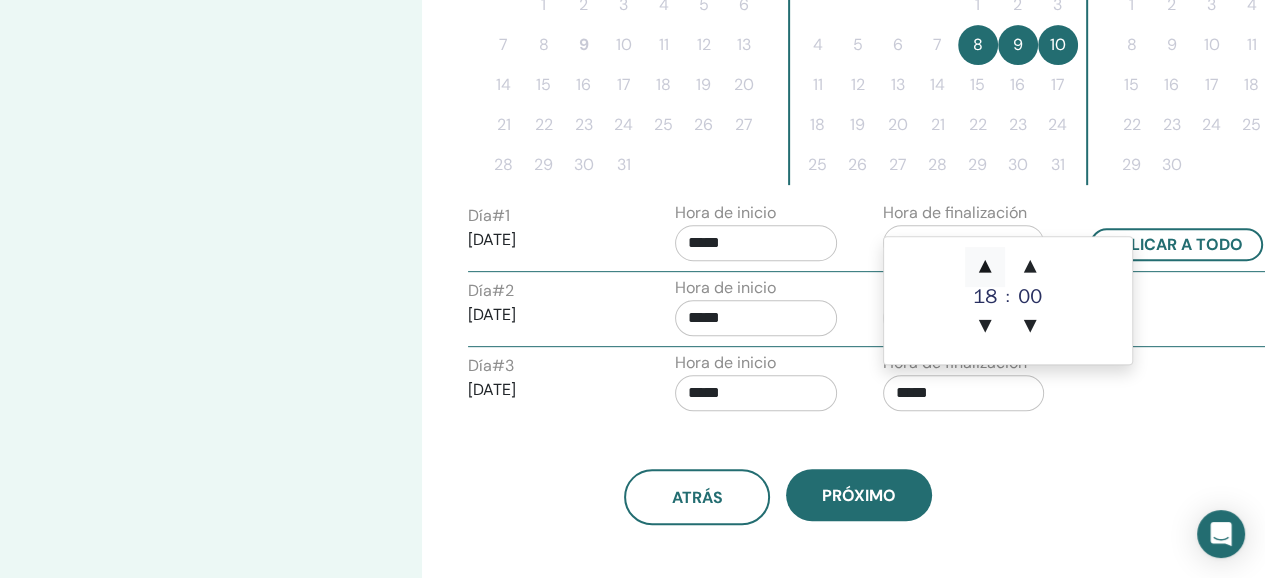 click on "▲" at bounding box center (985, 267) 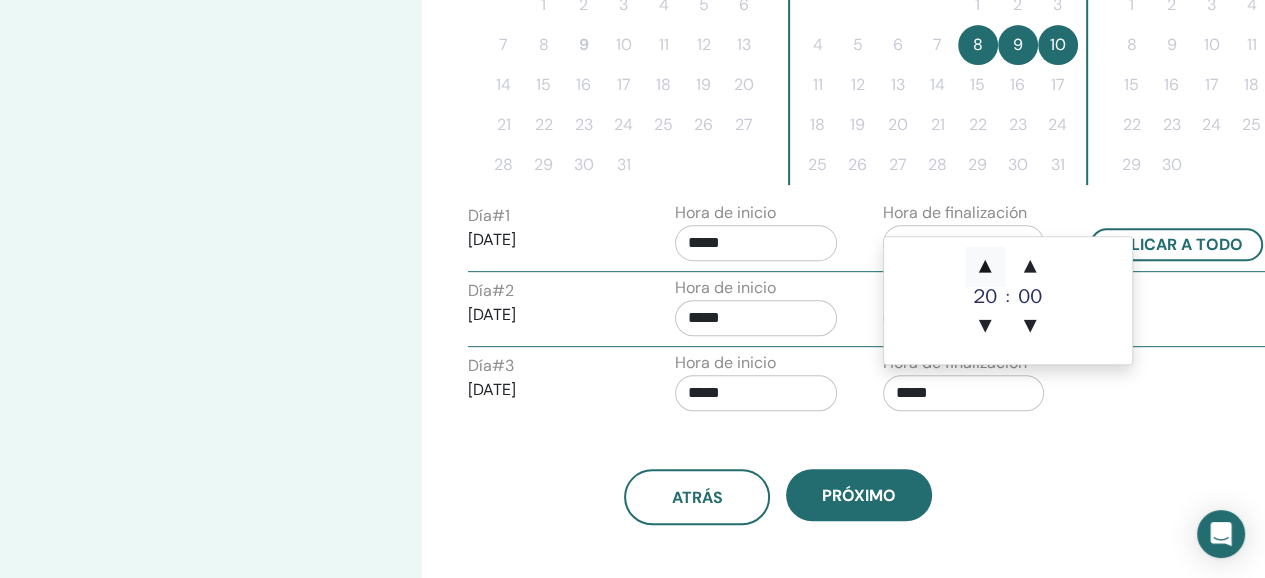 click on "▲" at bounding box center [985, 267] 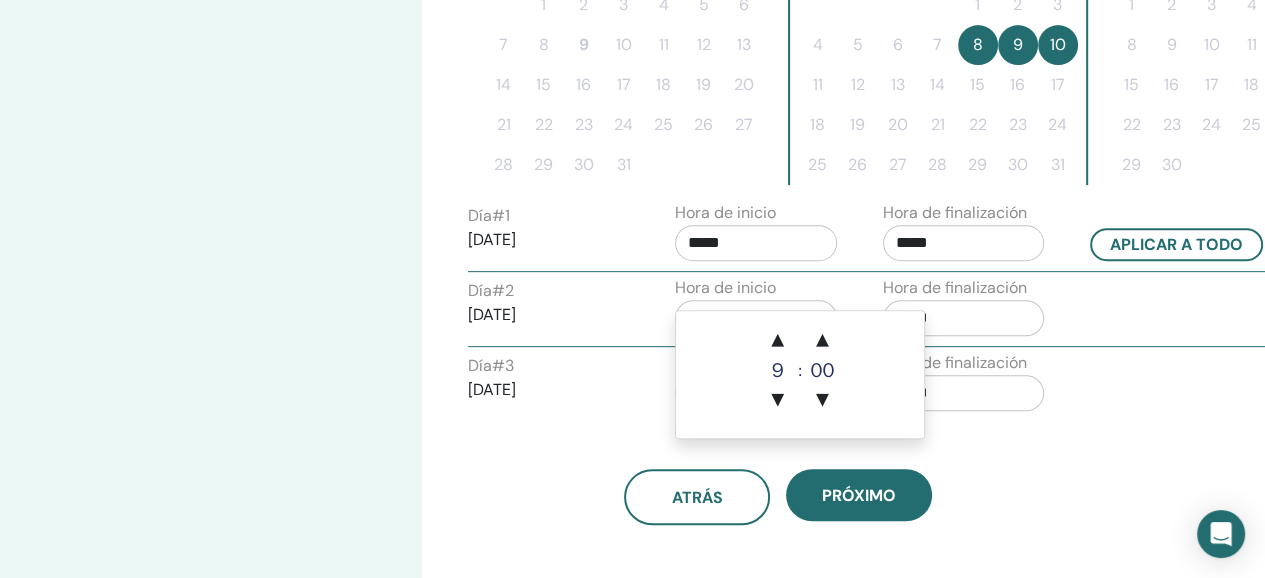 click on "*****" at bounding box center [756, 243] 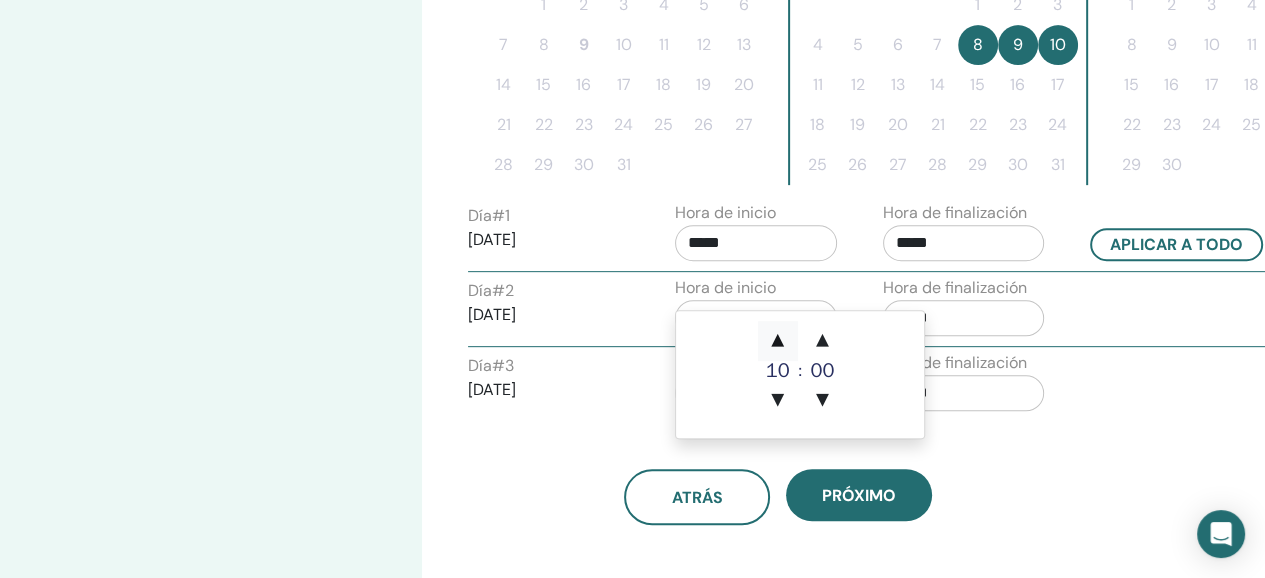 click on "▲" at bounding box center [778, 341] 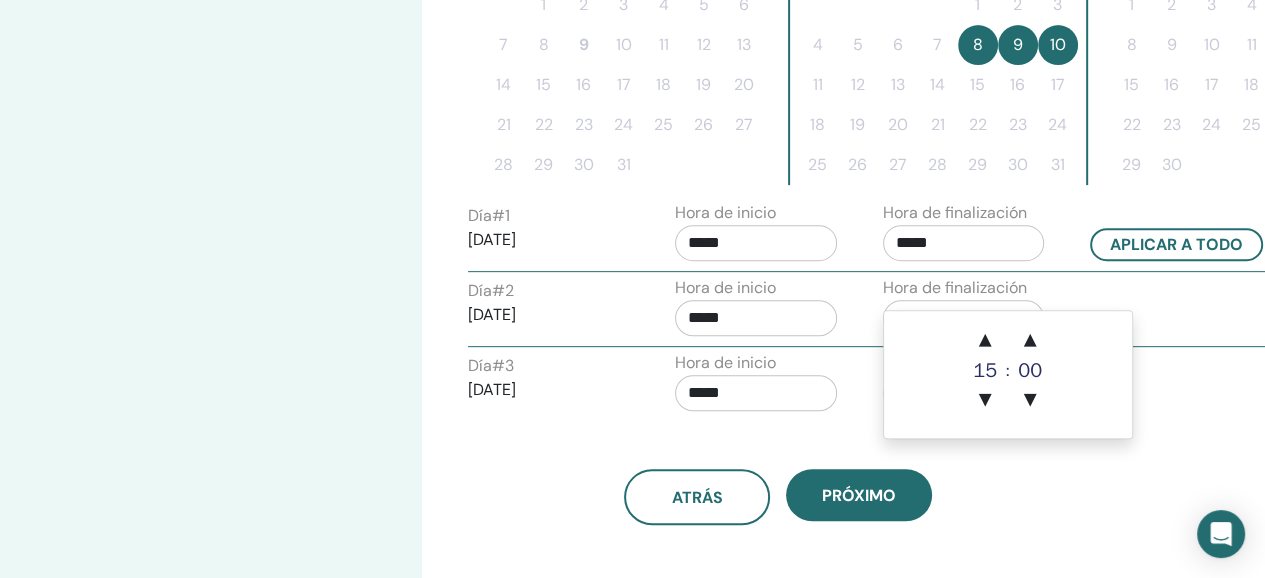 click on "*****" at bounding box center [756, 243] 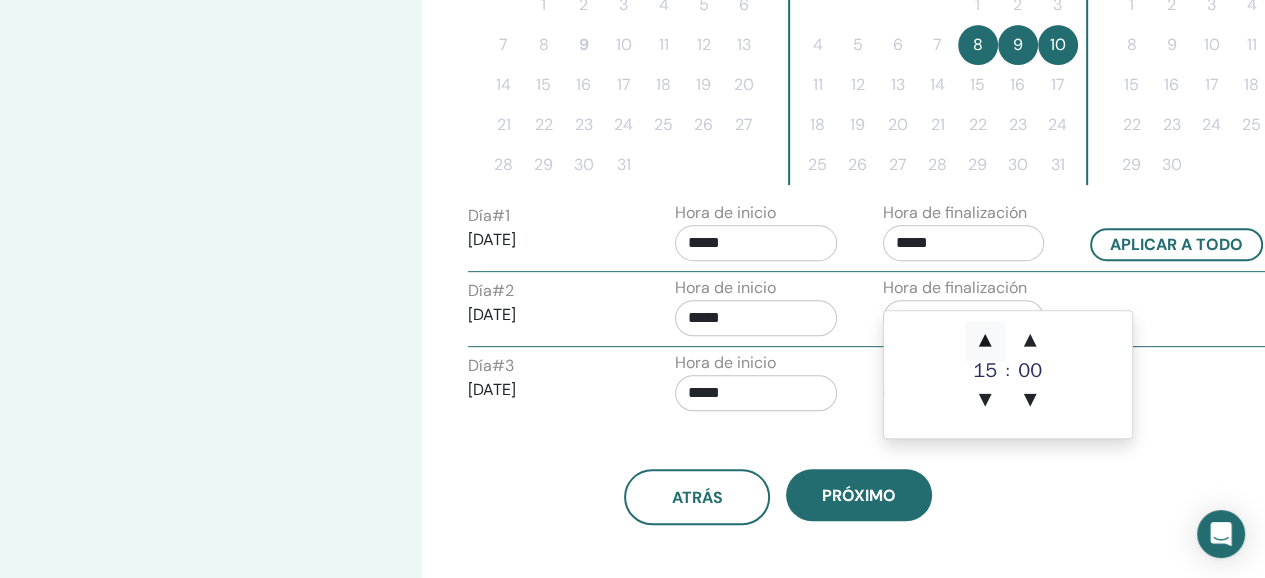 click on "▲" at bounding box center (985, 341) 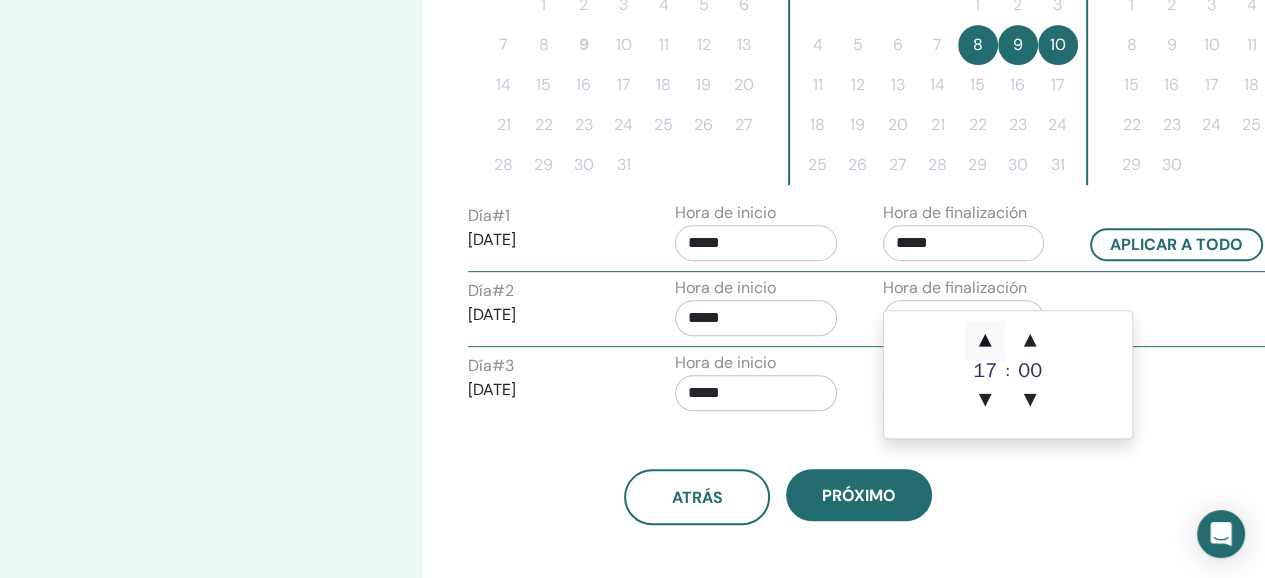click on "▲" at bounding box center [985, 341] 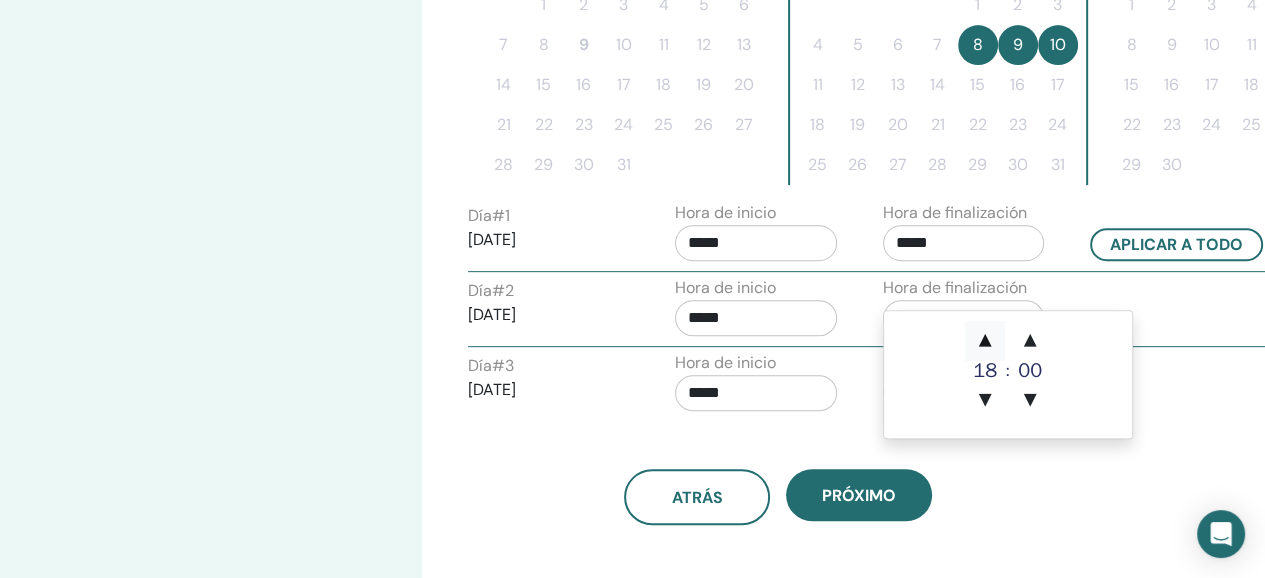 click on "▲" at bounding box center (985, 341) 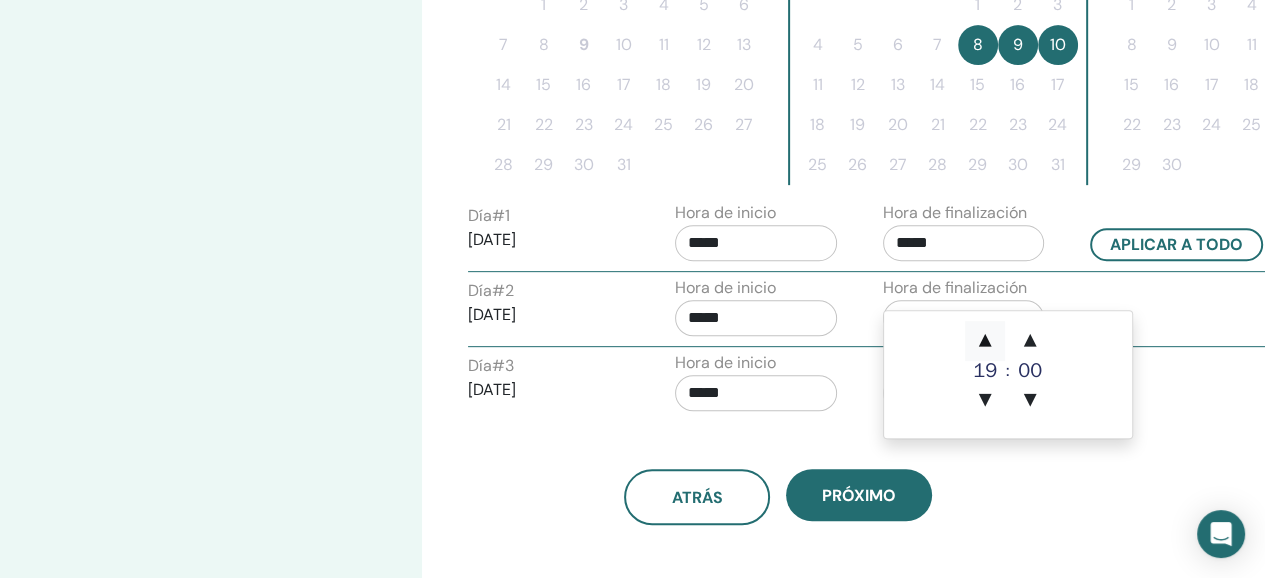 click on "▲" at bounding box center [985, 341] 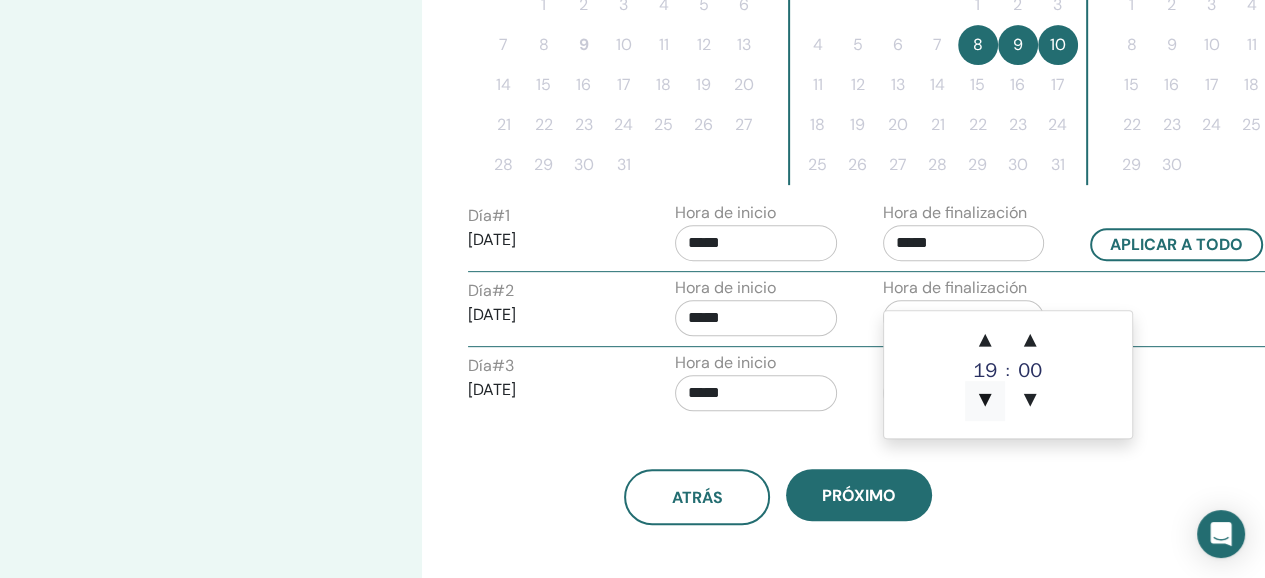 click on "▼" at bounding box center (985, 401) 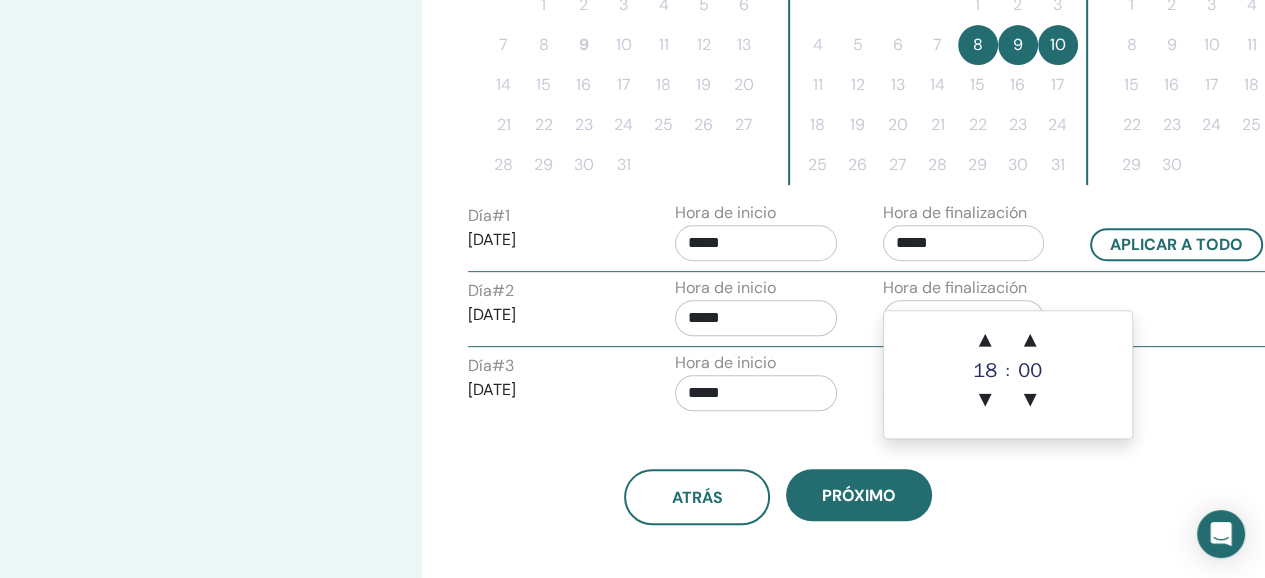 click on "*****" at bounding box center (756, 243) 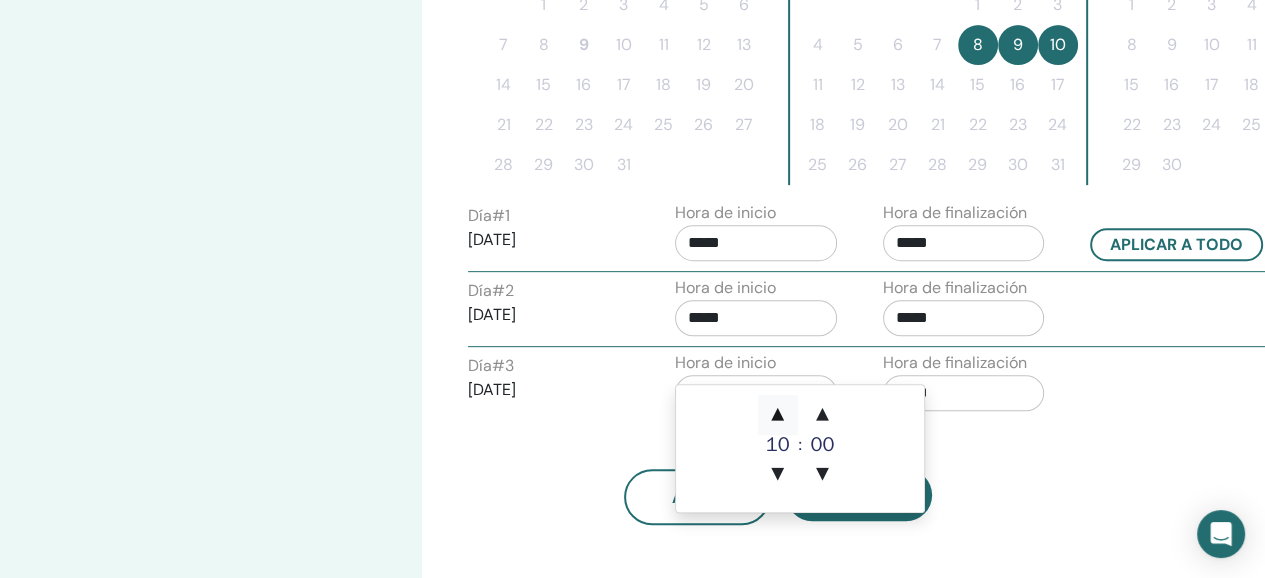 click on "▲" at bounding box center [778, 415] 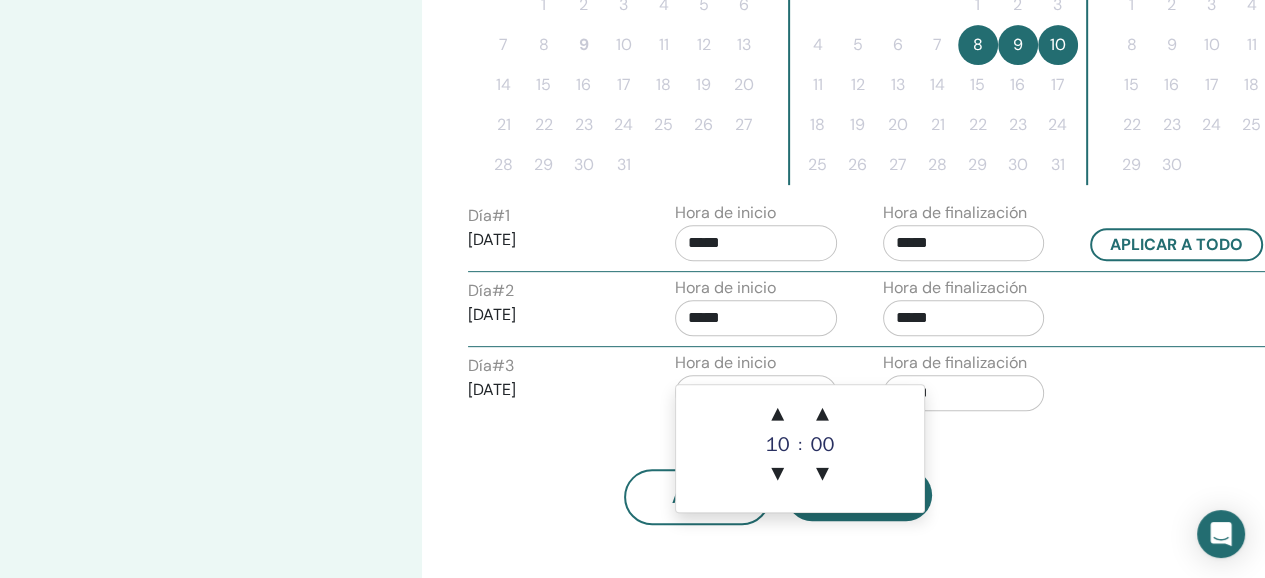 click on "*****" at bounding box center (756, 243) 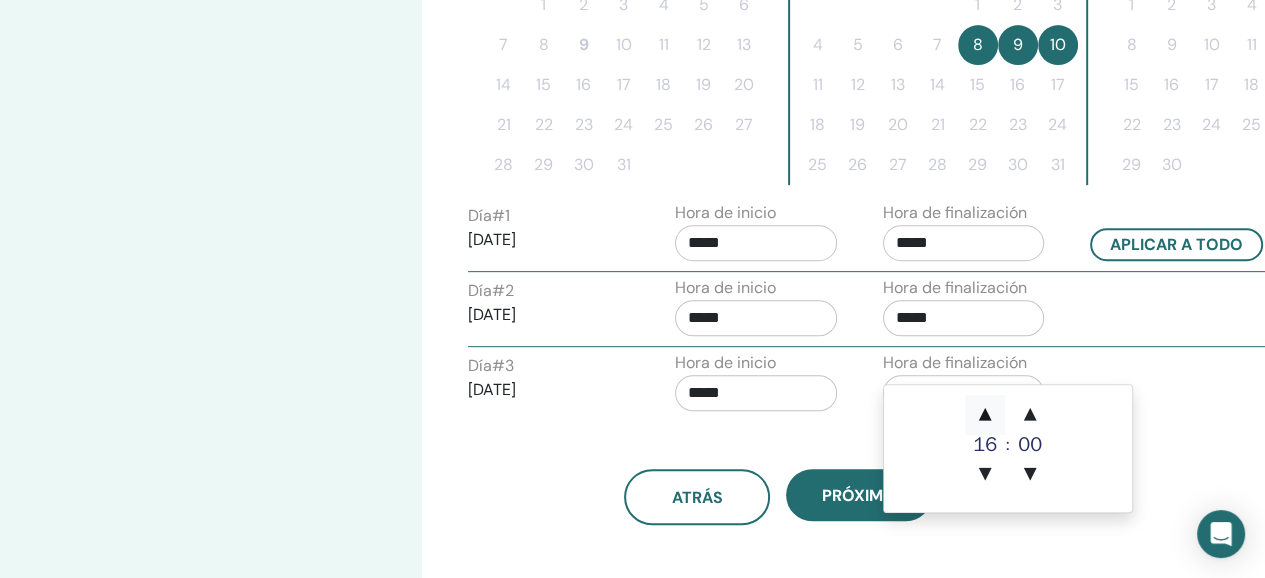 click on "▲" at bounding box center [985, 415] 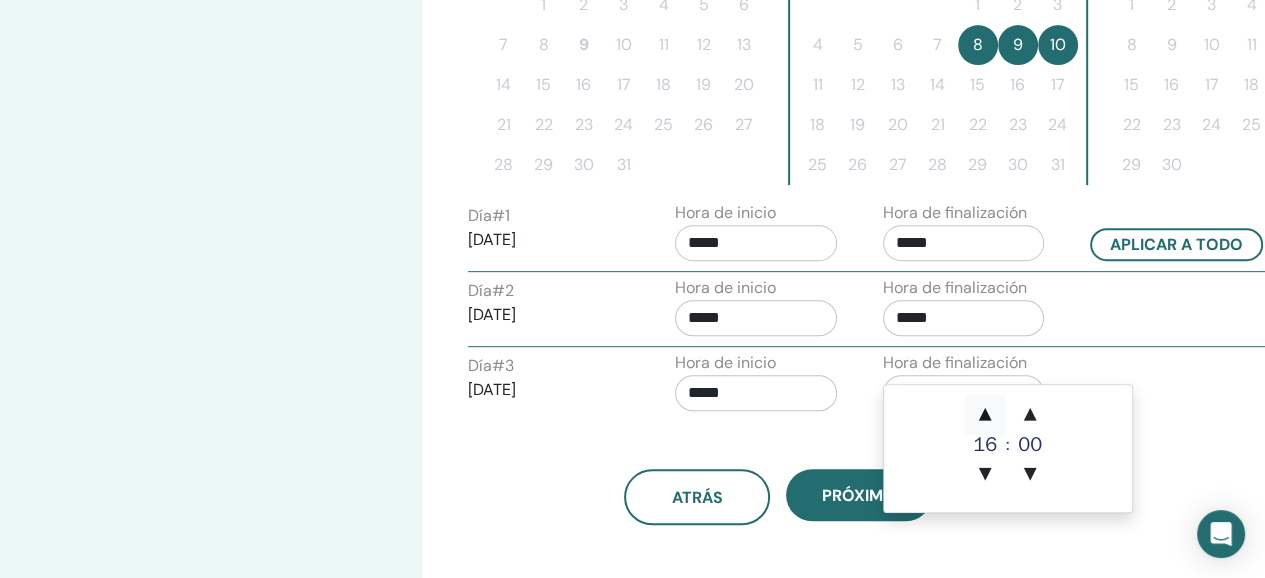 click on "▲" at bounding box center [985, 415] 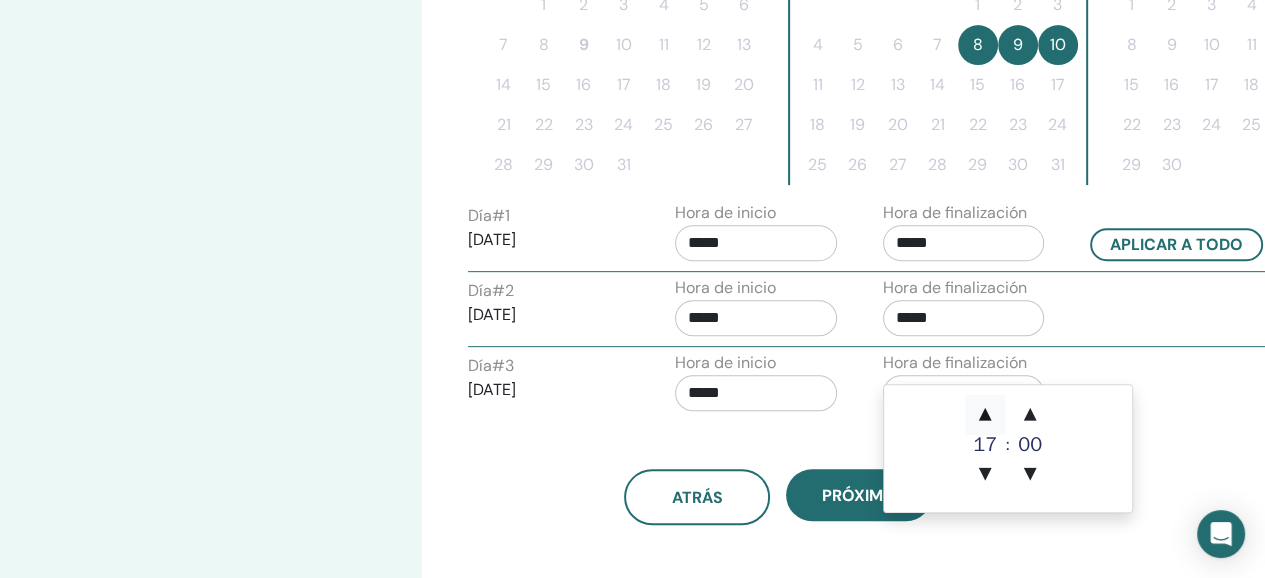 click on "▲" at bounding box center [985, 415] 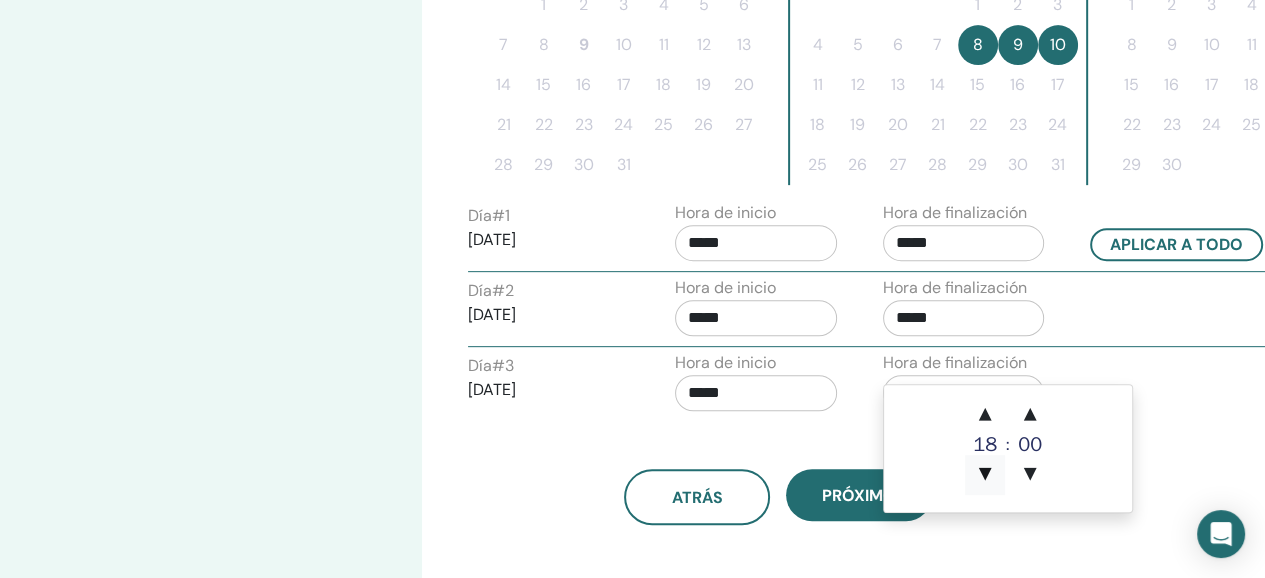 click on "▼" at bounding box center (985, 475) 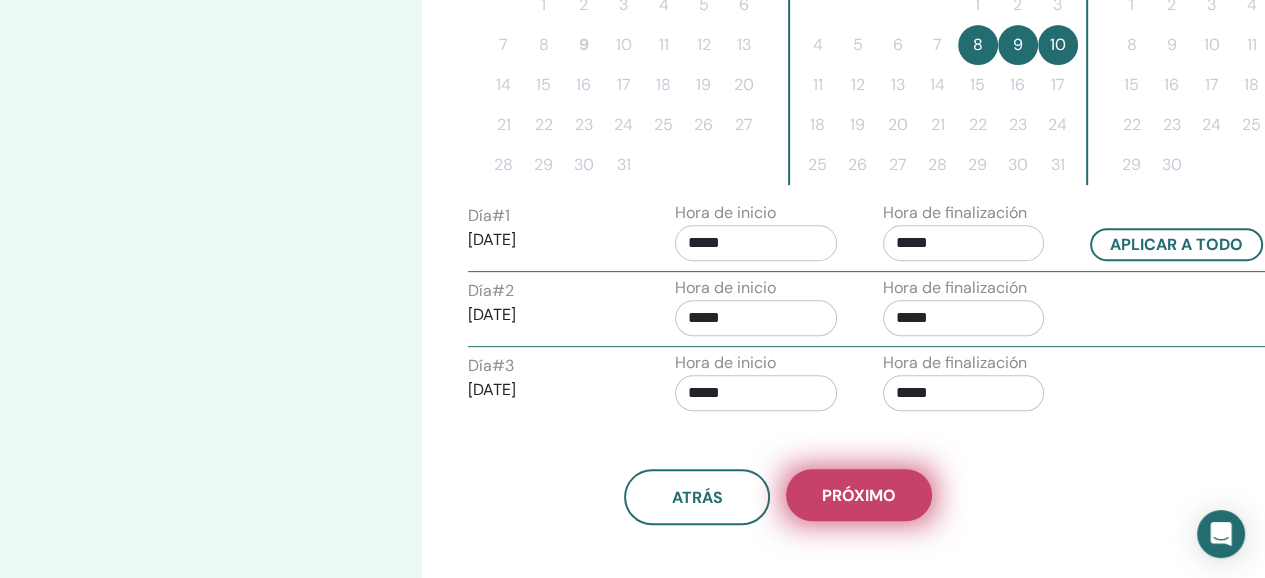 click on "próximo" at bounding box center (859, 495) 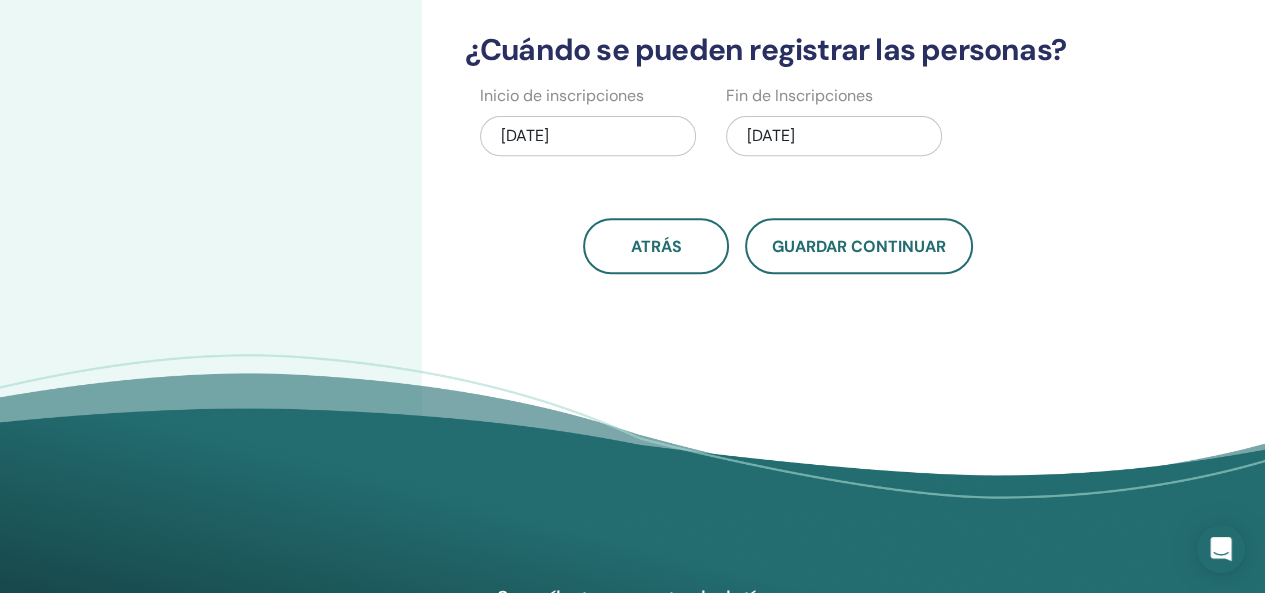 scroll, scrollTop: 0, scrollLeft: 0, axis: both 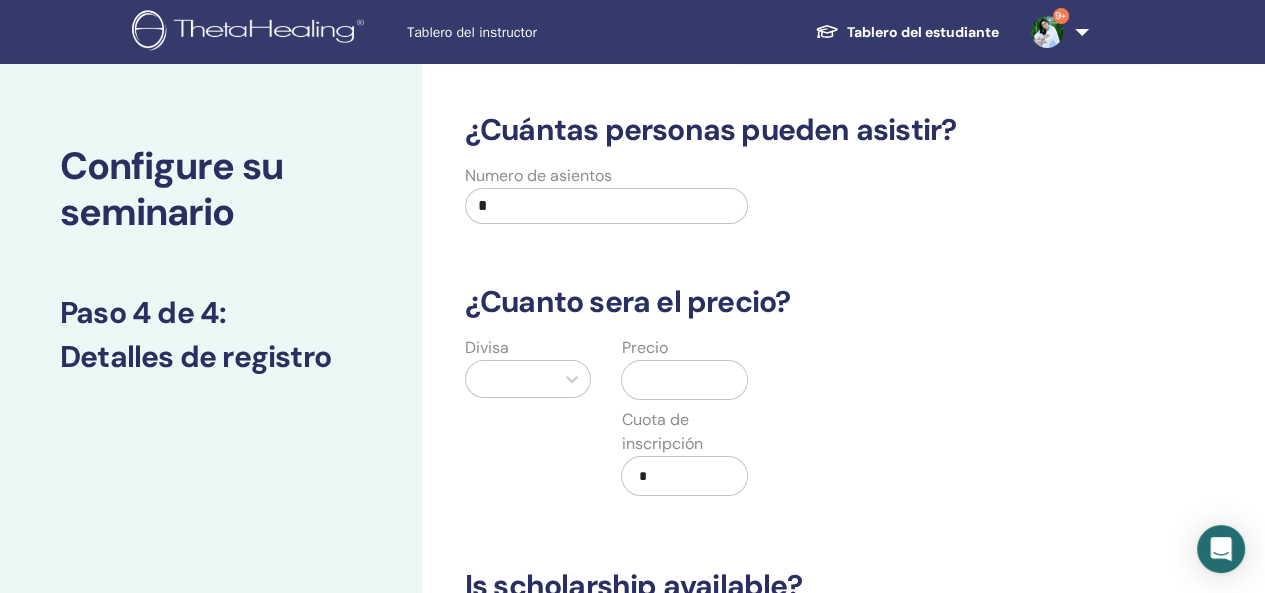 click on "*" at bounding box center [607, 206] 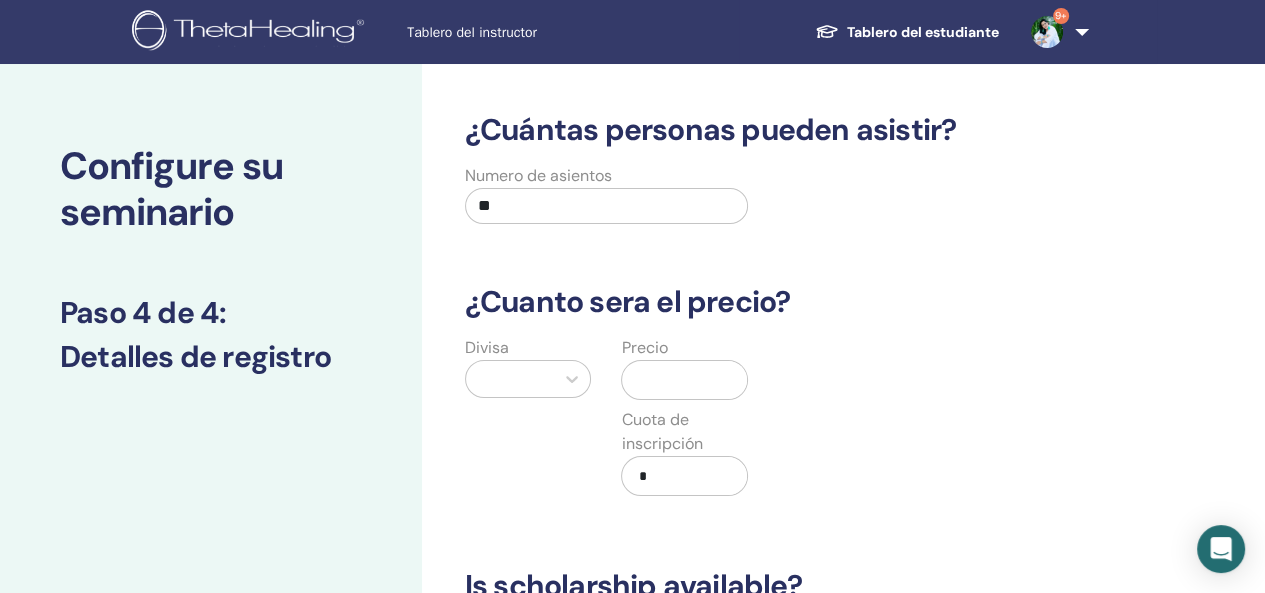 type on "**" 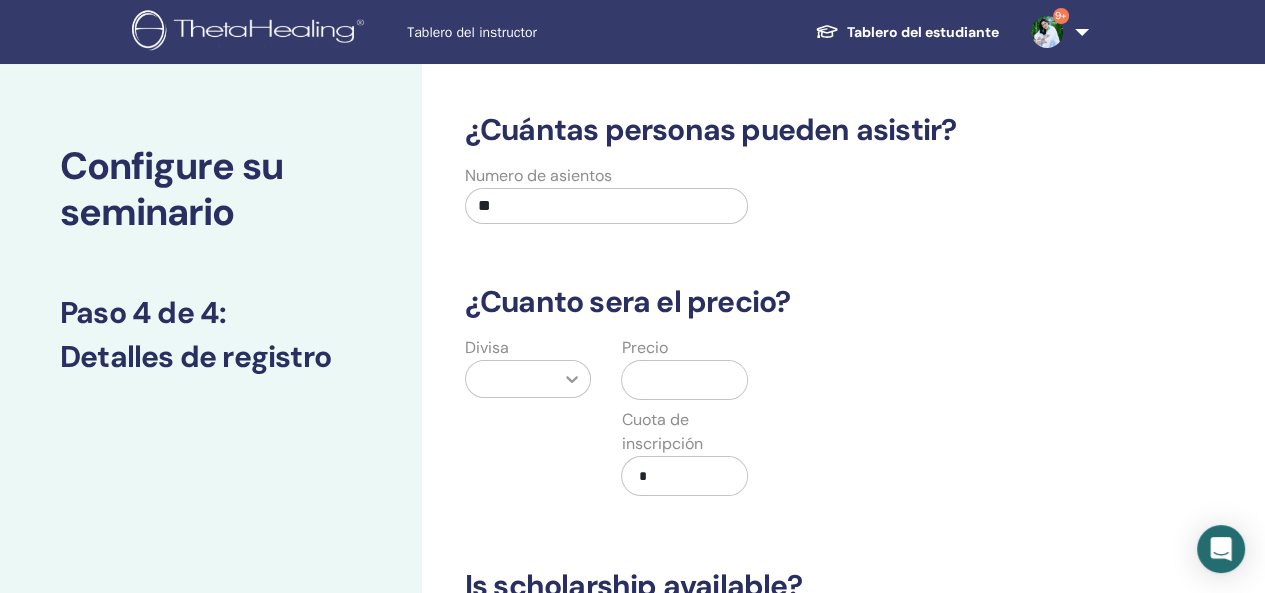 click at bounding box center (572, 379) 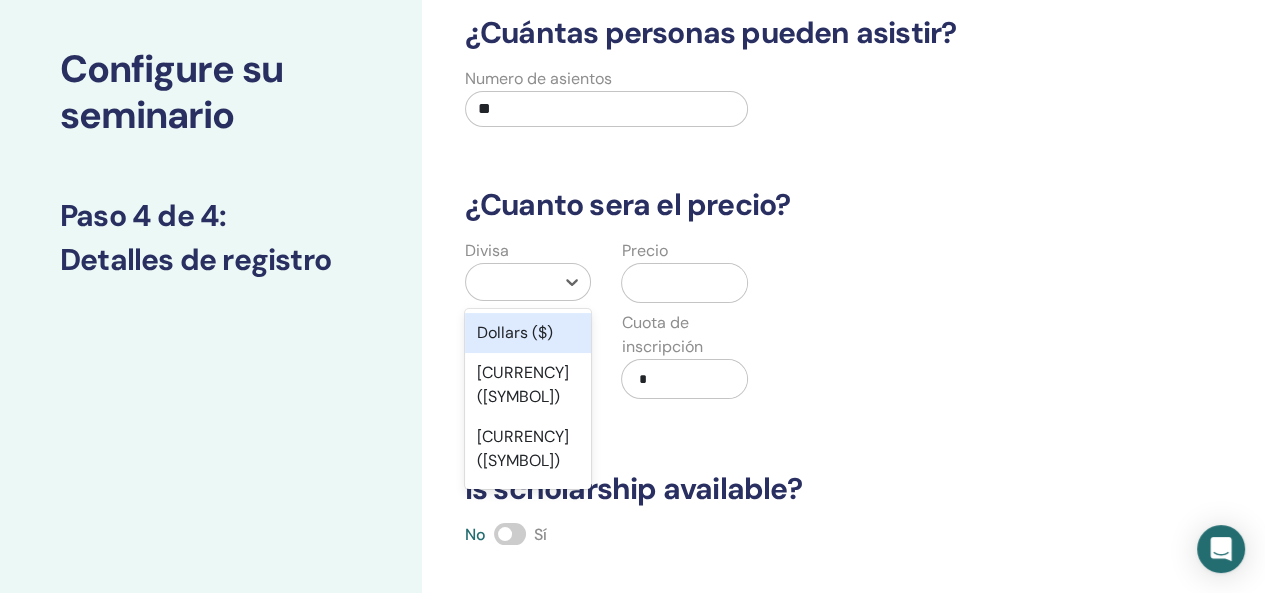 scroll, scrollTop: 120, scrollLeft: 0, axis: vertical 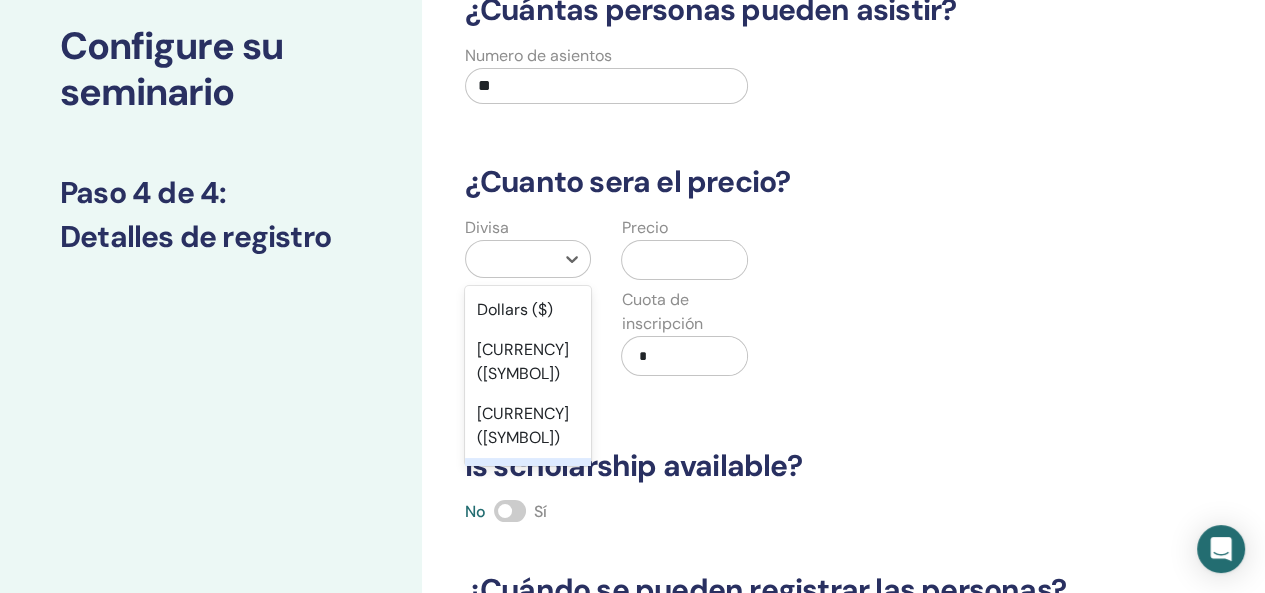 click on "Peso (MXN)" at bounding box center (528, 478) 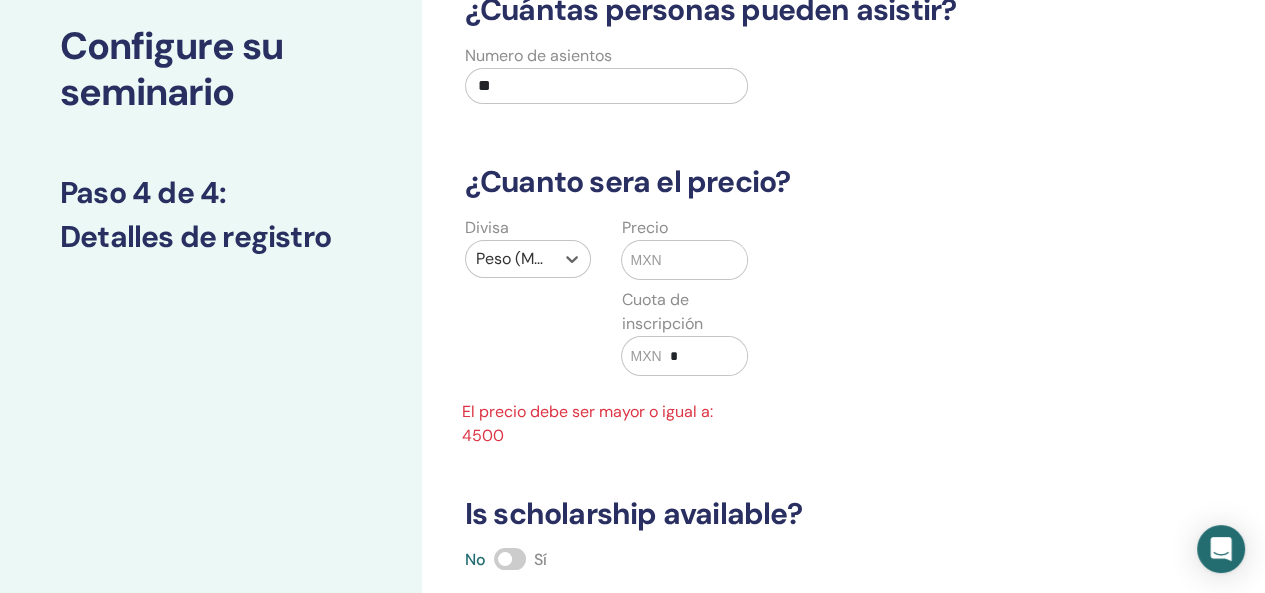 click at bounding box center [705, 260] 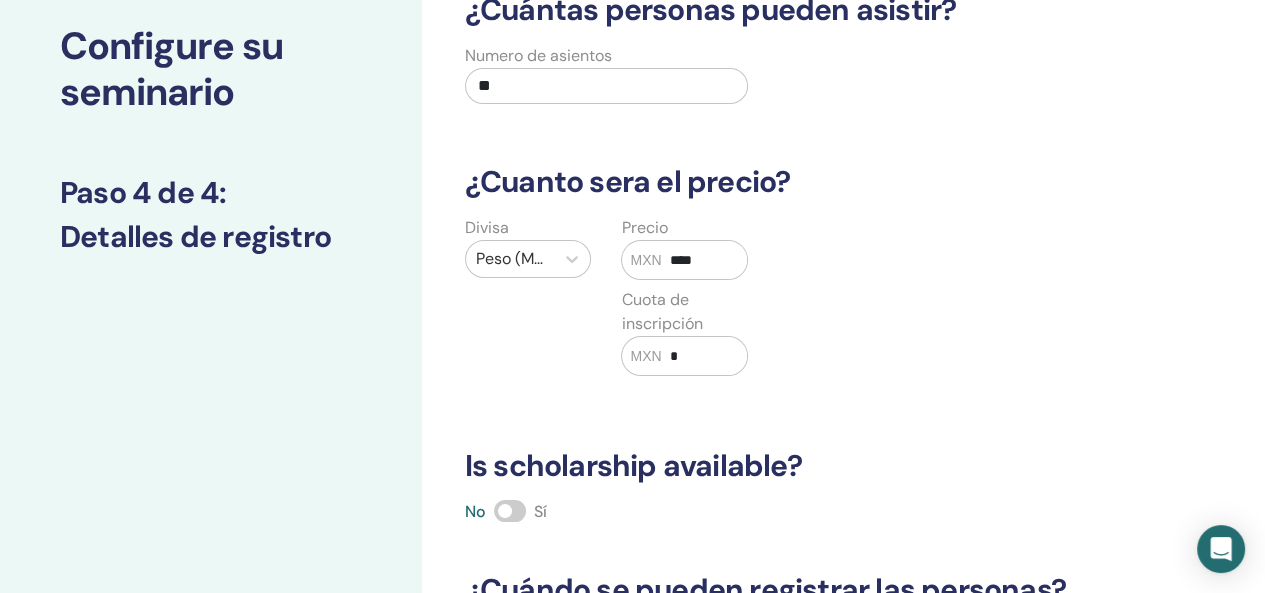 type on "****" 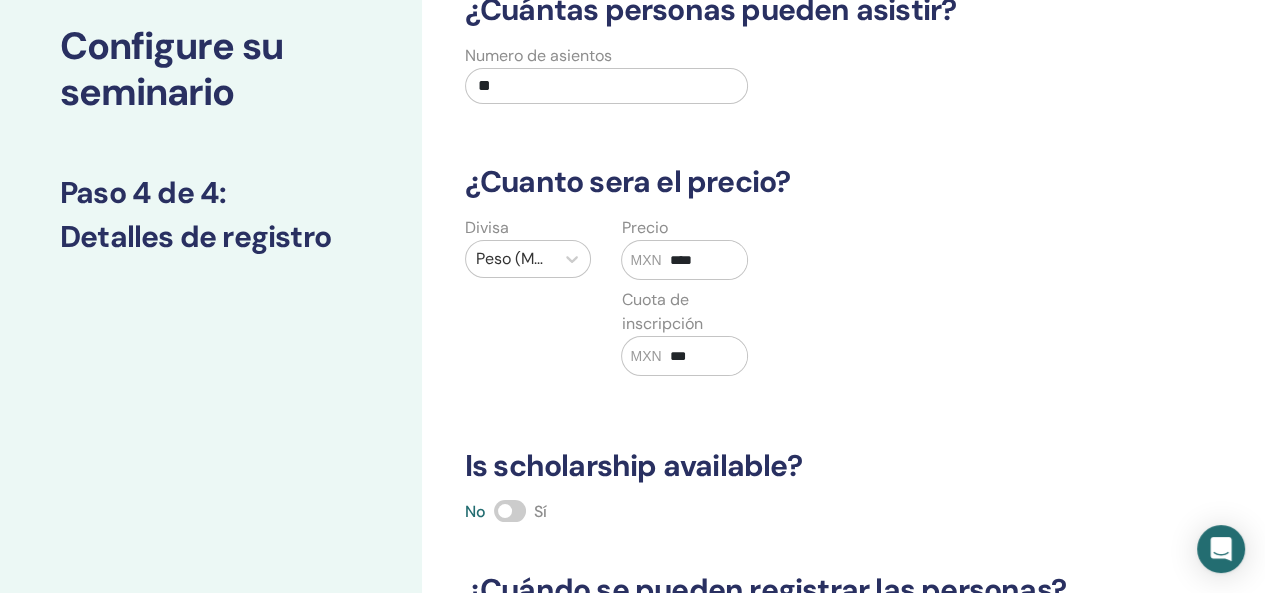 type on "***" 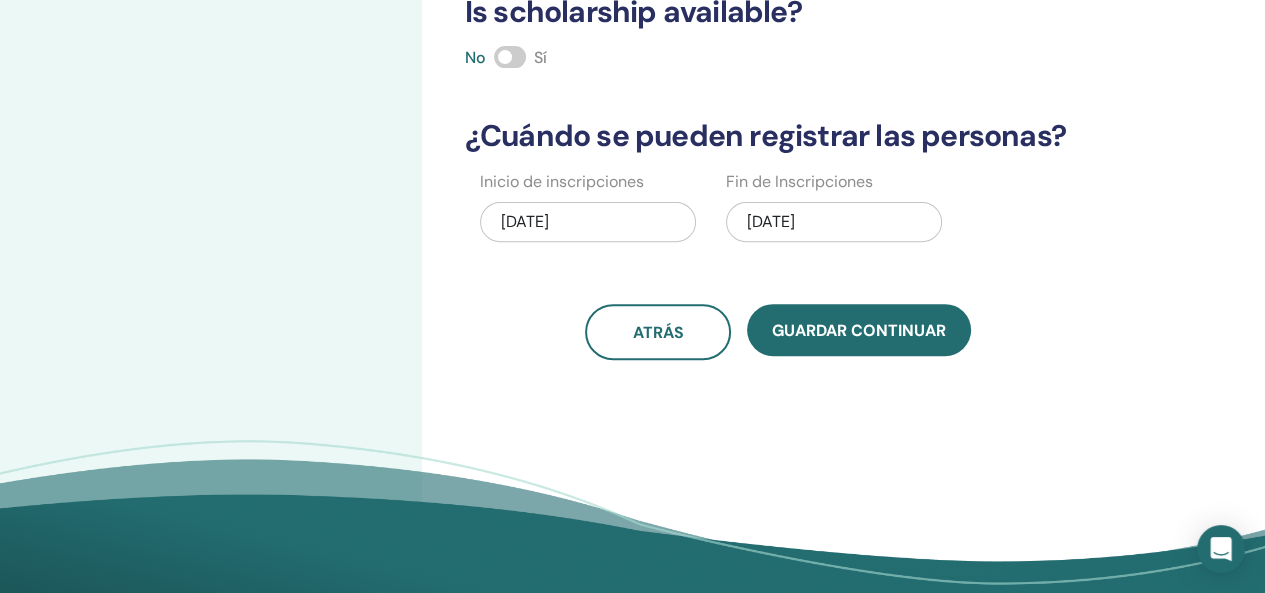 scroll, scrollTop: 575, scrollLeft: 0, axis: vertical 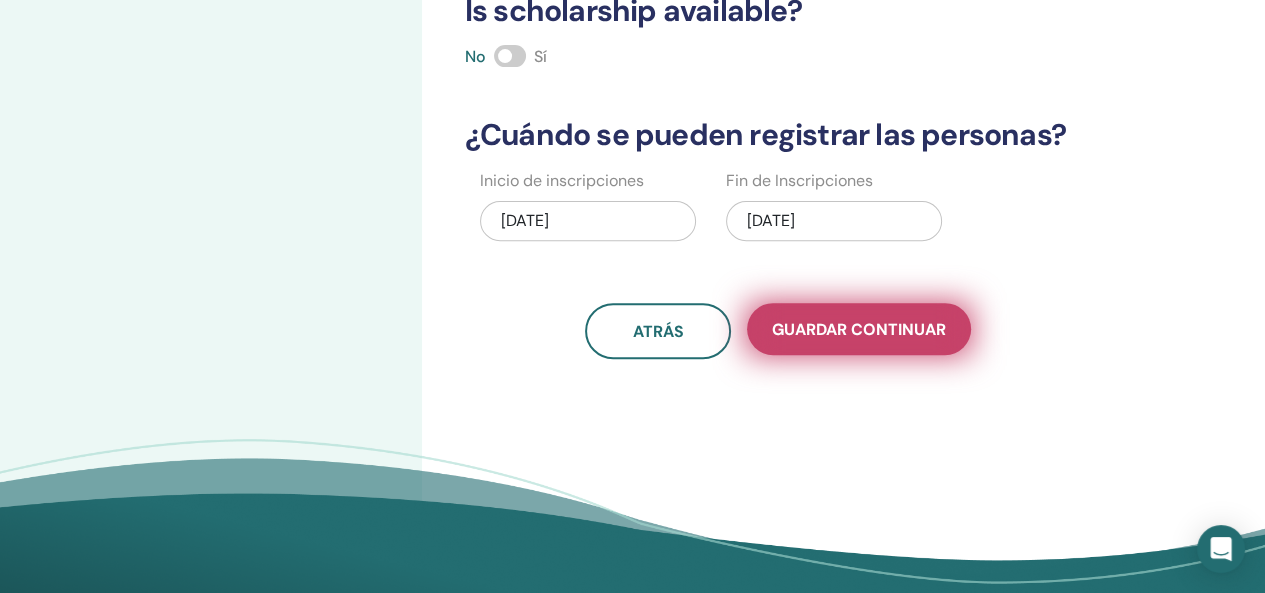 click on "Guardar Continuar" at bounding box center [859, 329] 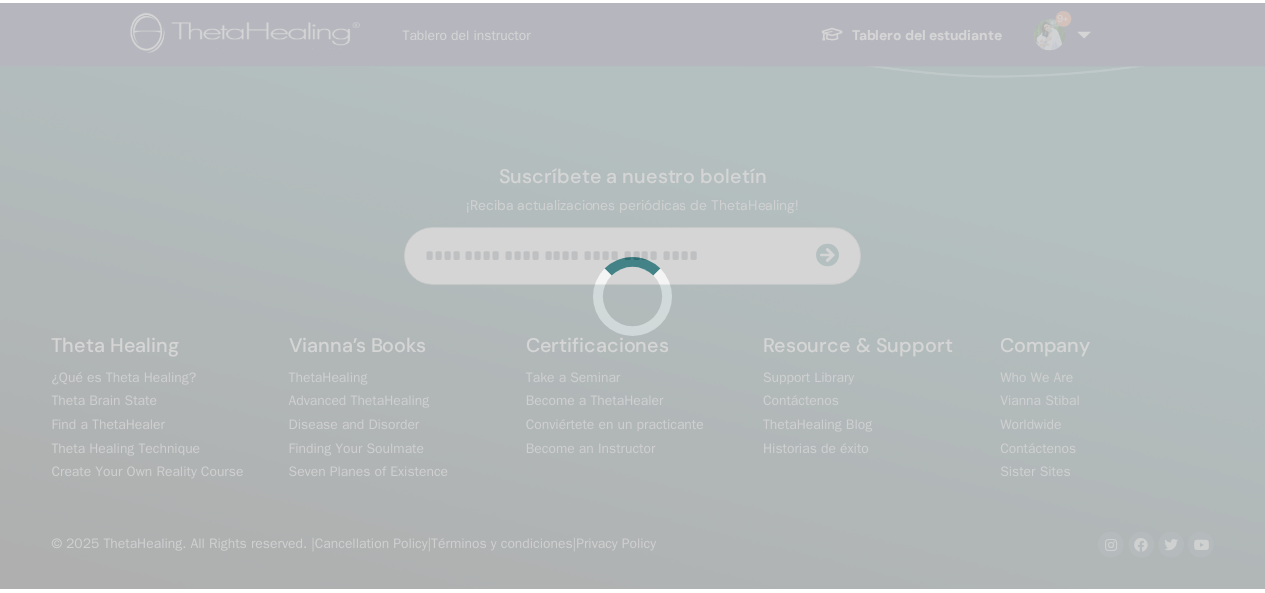 scroll, scrollTop: 0, scrollLeft: 0, axis: both 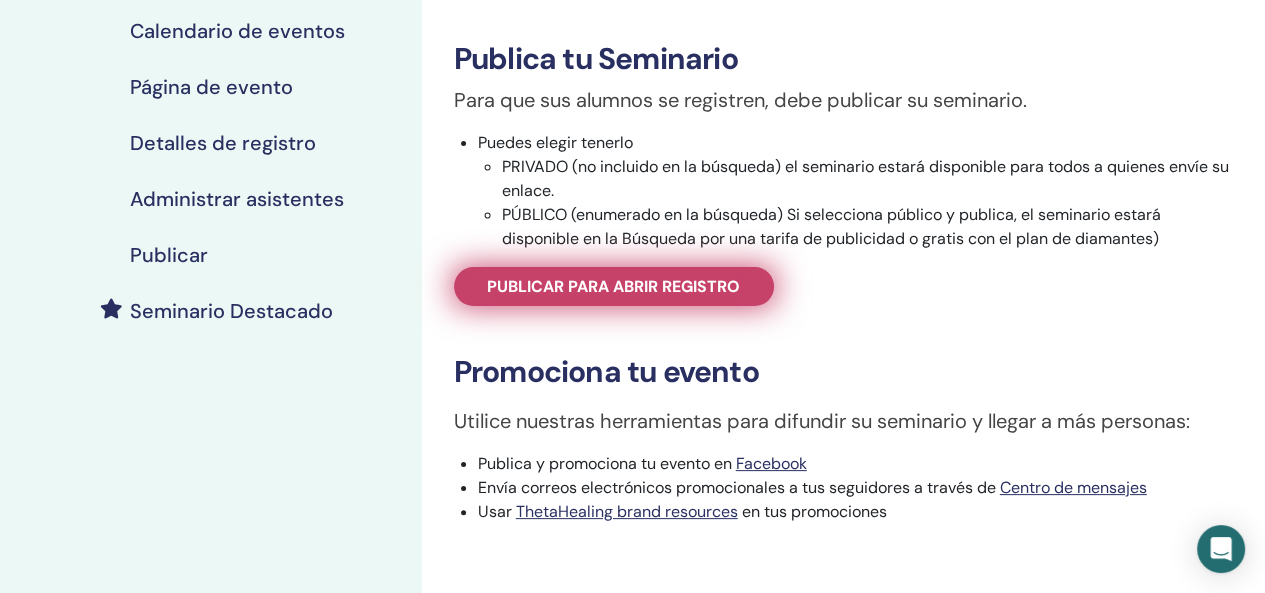 click on "Publicar para abrir registro" at bounding box center (614, 286) 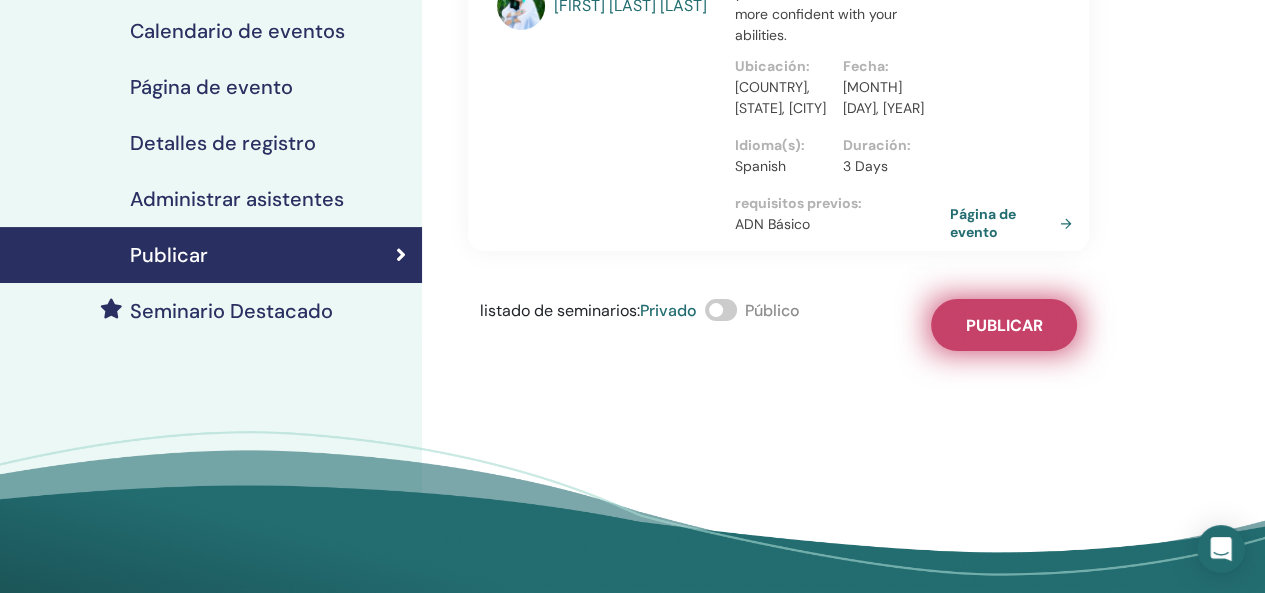 click on "Publicar" at bounding box center [1003, 325] 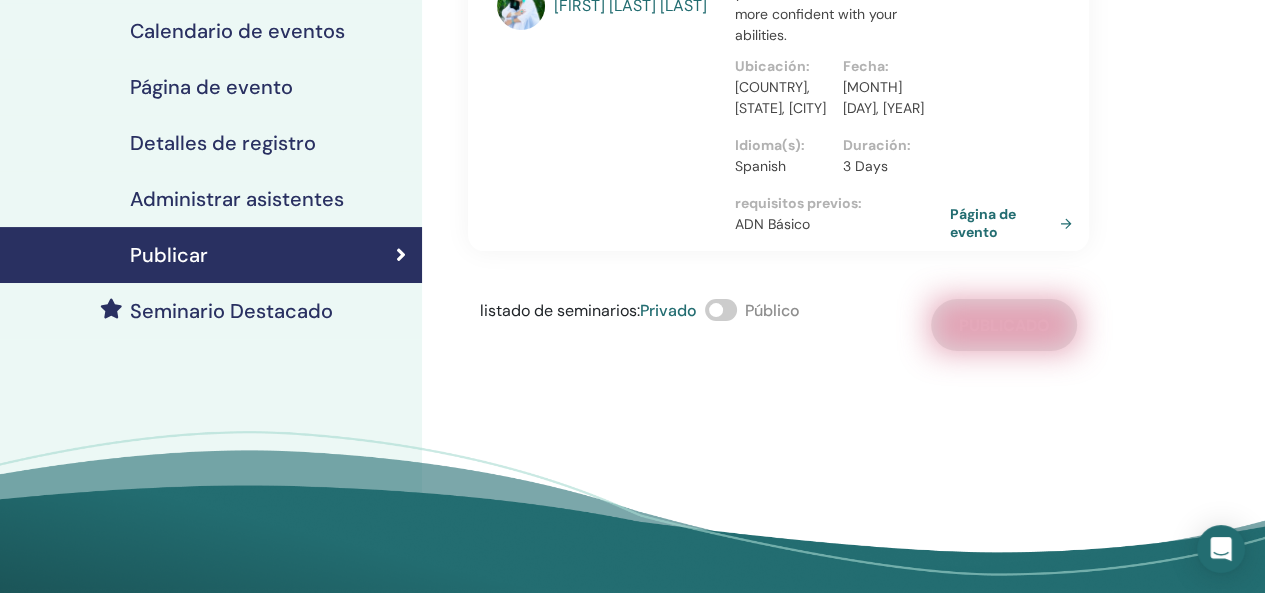 click on "Detalles de registro" at bounding box center (223, 143) 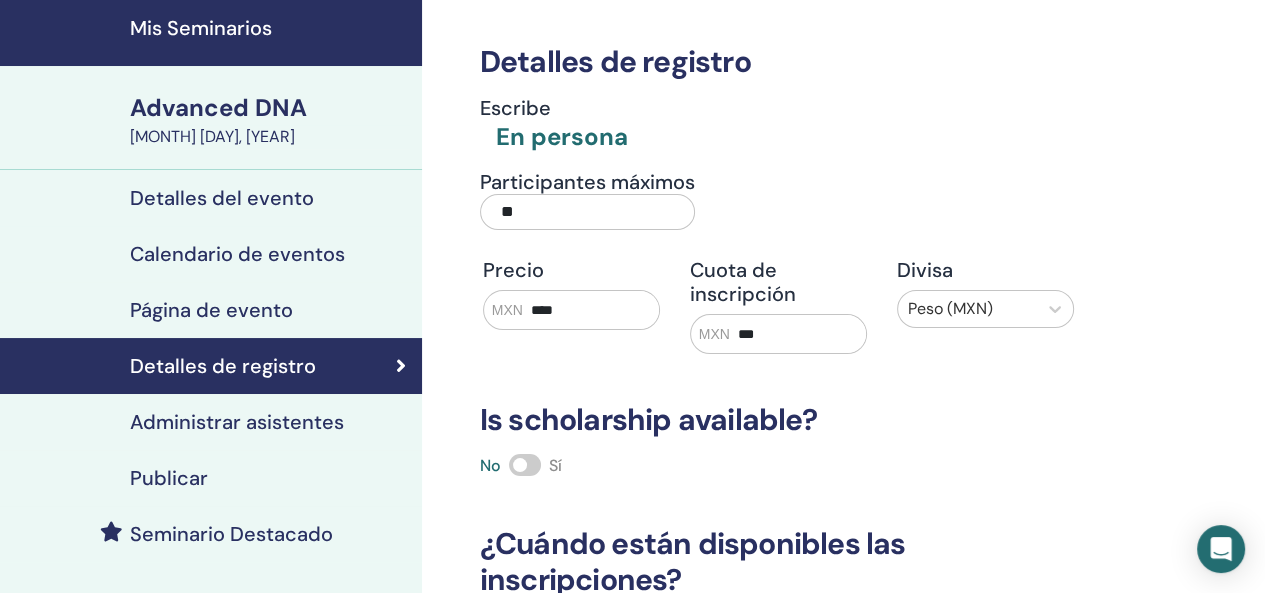 scroll, scrollTop: 38, scrollLeft: 0, axis: vertical 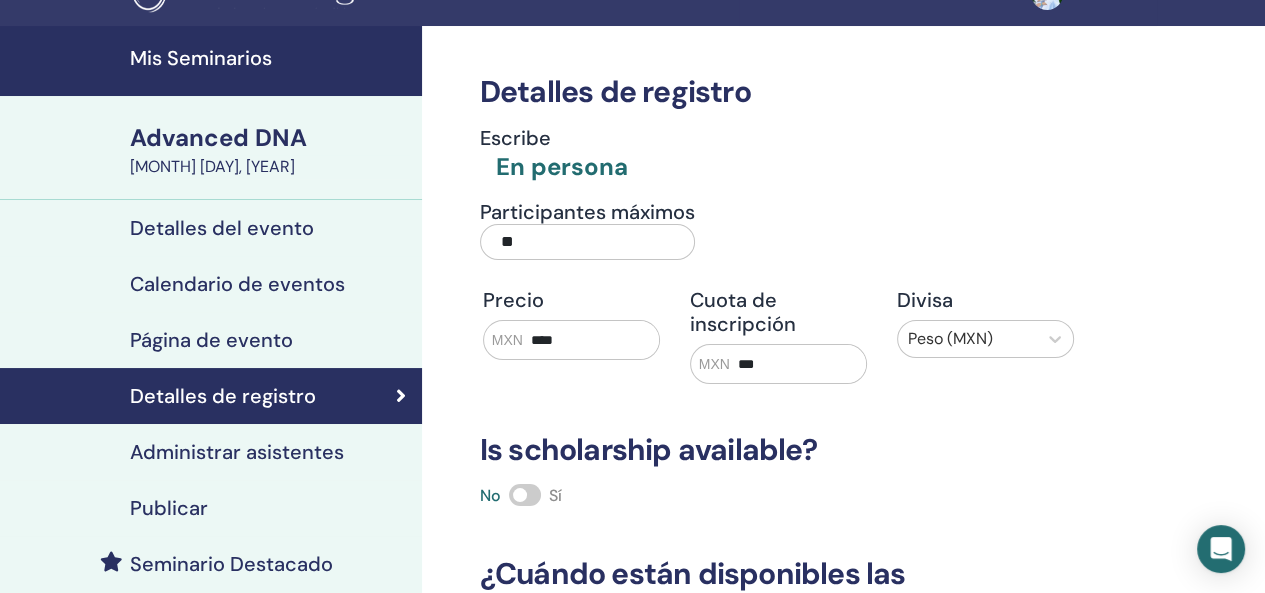 click on "Mis Seminarios" at bounding box center [211, 61] 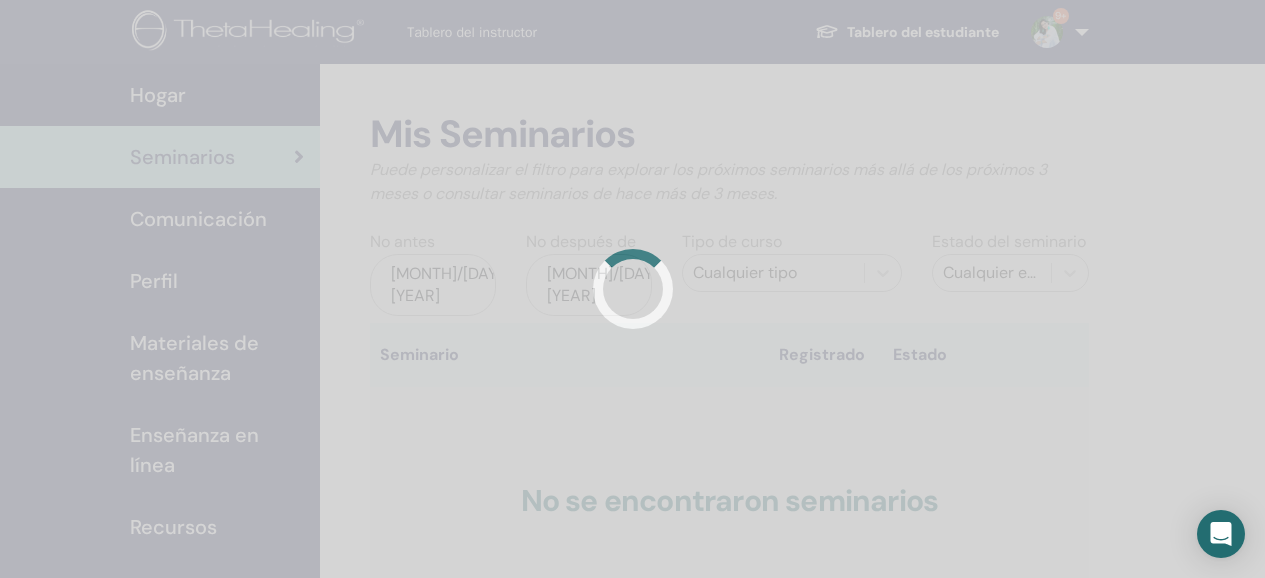 scroll, scrollTop: 0, scrollLeft: 0, axis: both 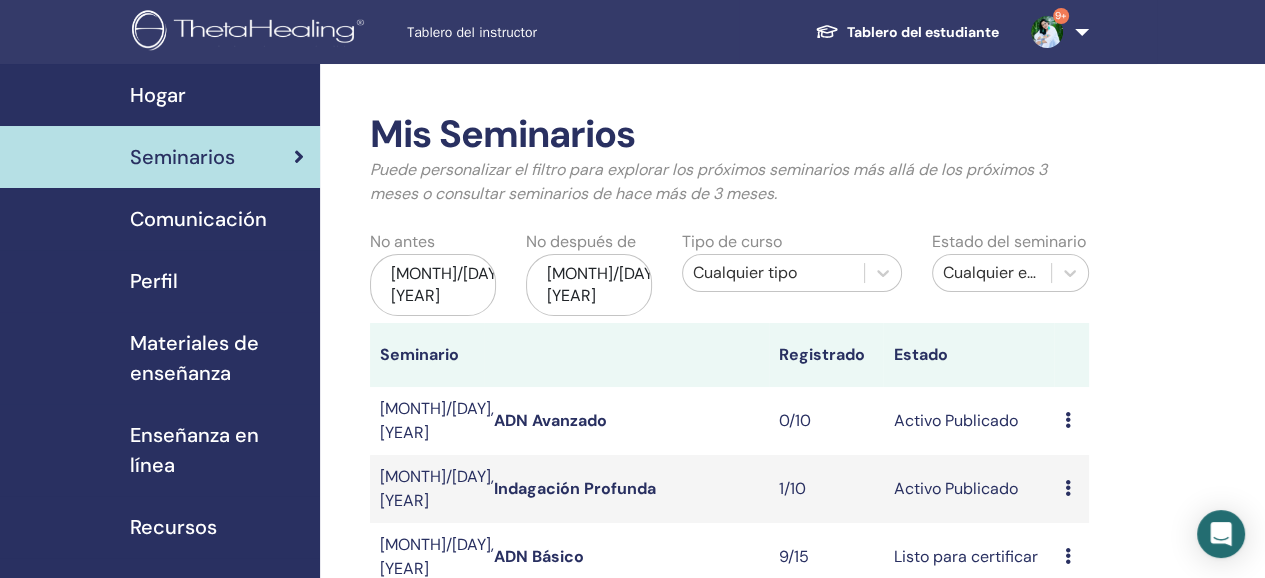 click on "ADN Avanzado" at bounding box center (550, 420) 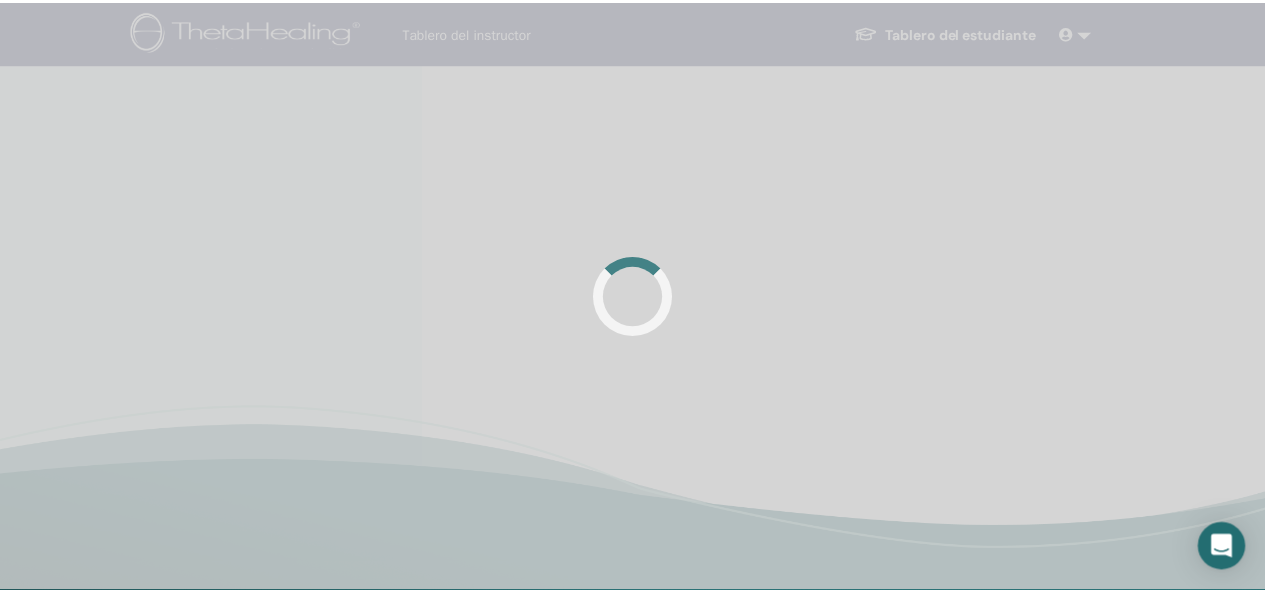 scroll, scrollTop: 0, scrollLeft: 0, axis: both 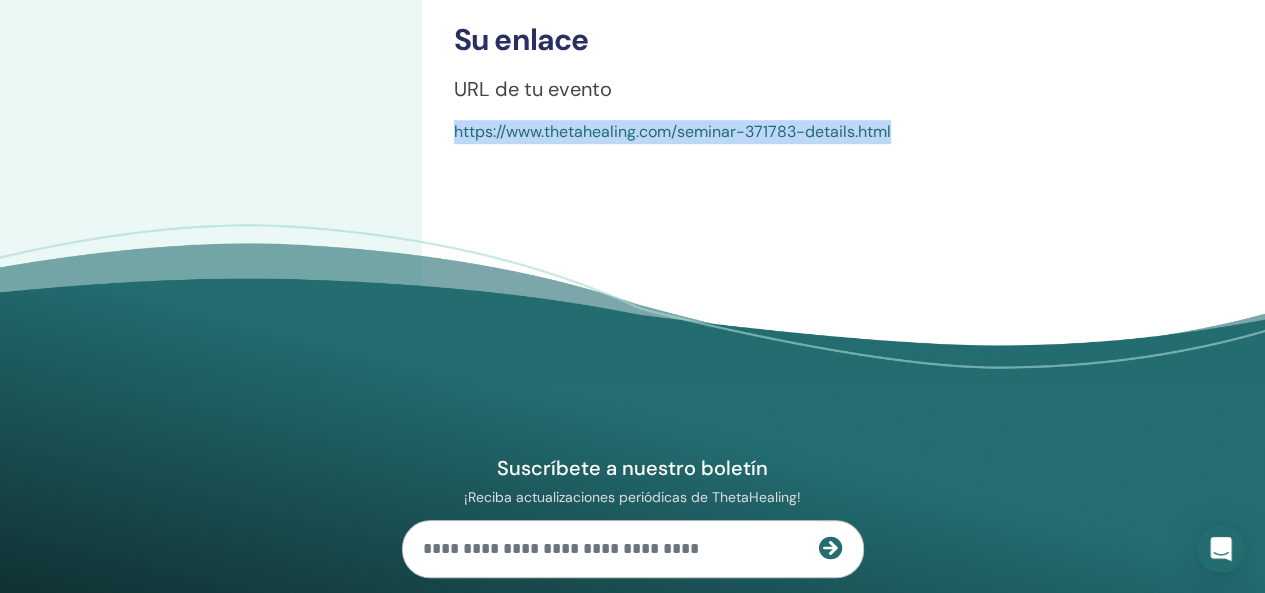 drag, startPoint x: 928, startPoint y: 133, endPoint x: 430, endPoint y: 150, distance: 498.29007 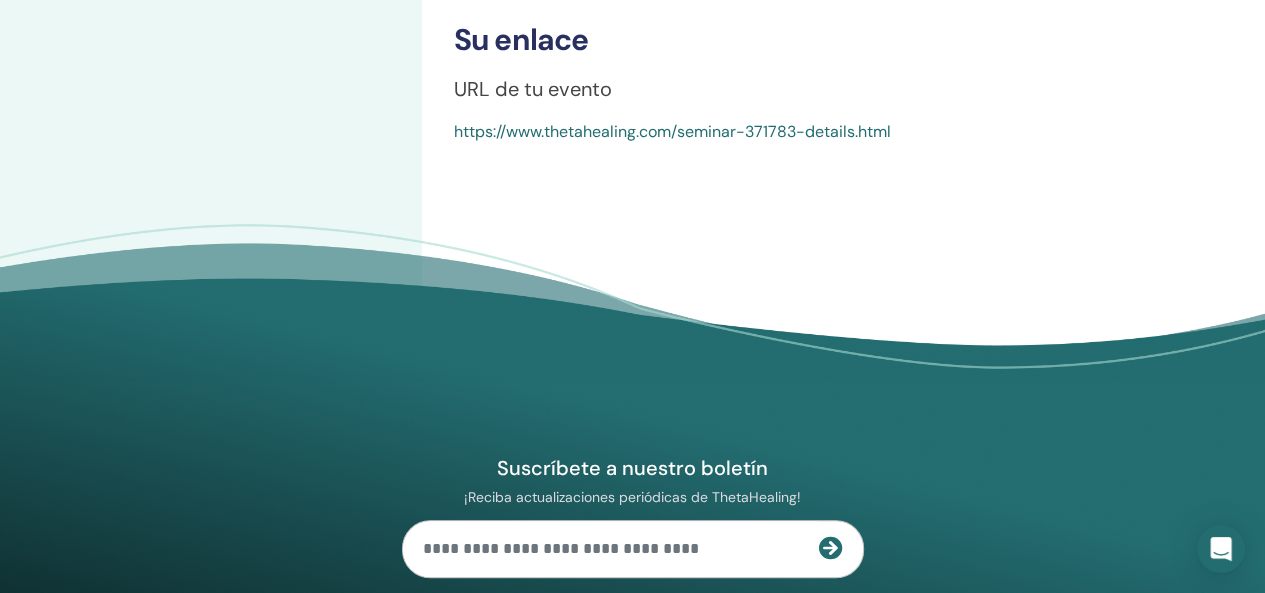 click on "Suscríbete a nuestro boletín
¡Reciba actualizaciones periódicas de ThetaHealing!
Theta Healing
¿Qué es Theta Healing?
Company" at bounding box center (633, 582) 